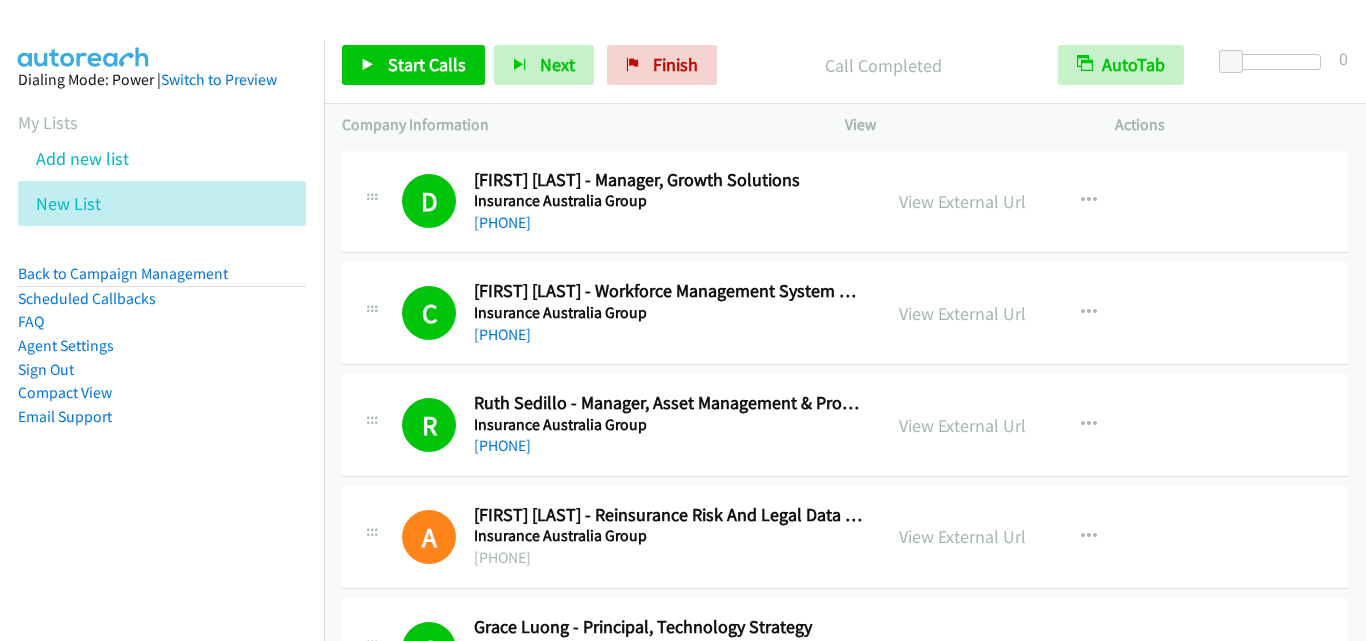 scroll, scrollTop: 0, scrollLeft: 0, axis: both 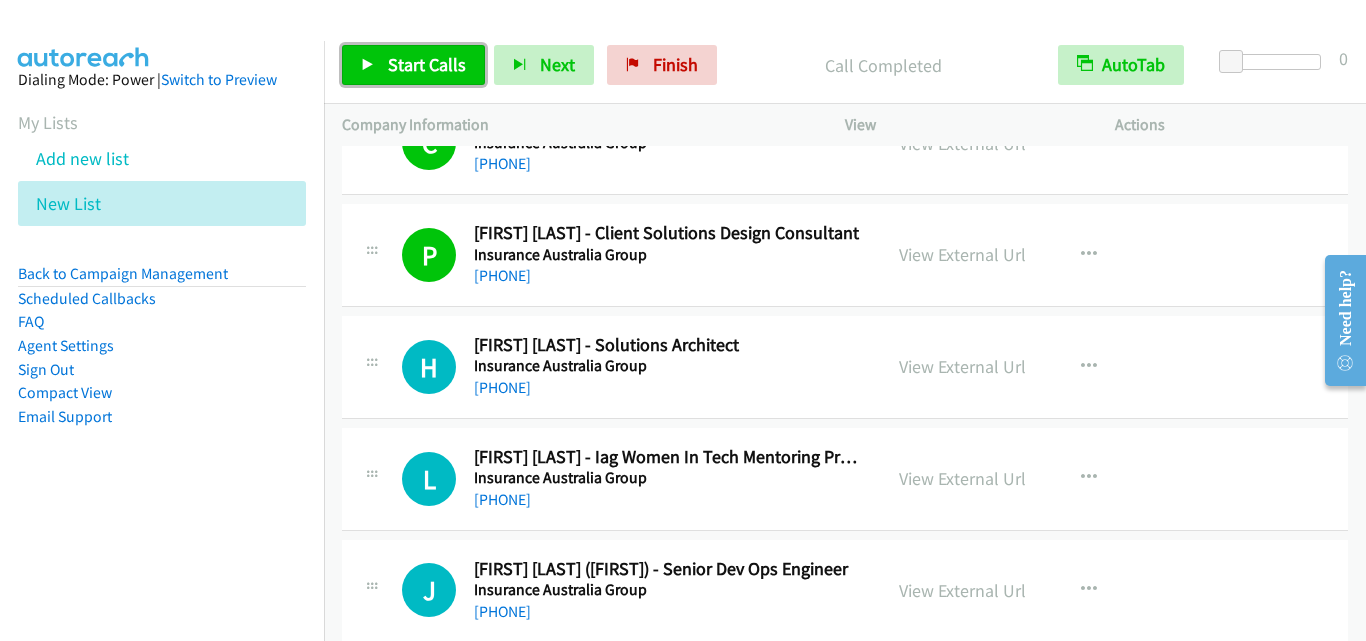 click on "Start Calls" at bounding box center [427, 64] 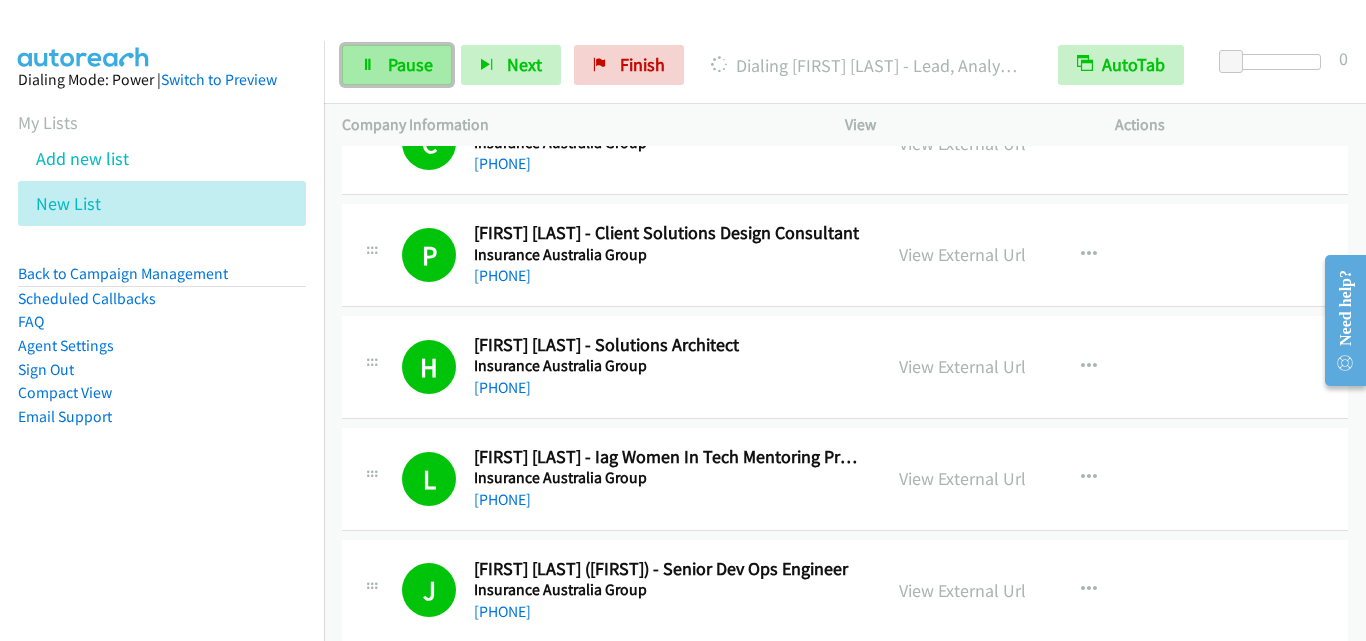 click on "Pause" at bounding box center [410, 64] 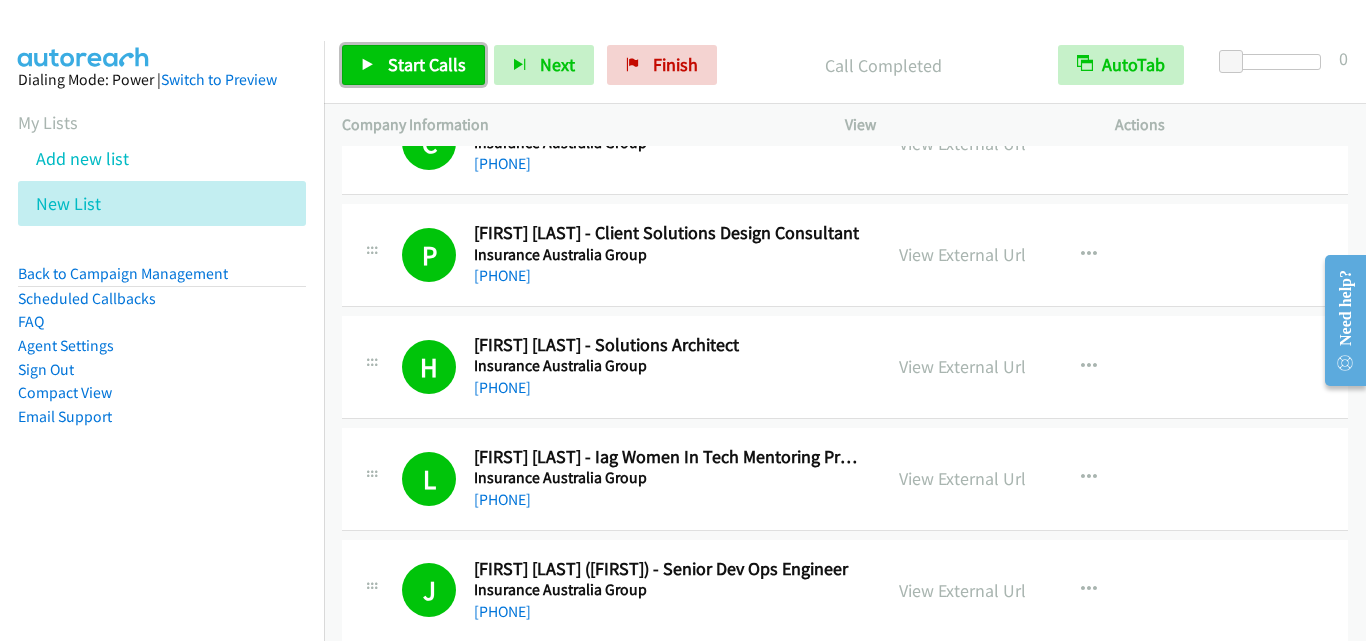 click on "Start Calls" at bounding box center (427, 64) 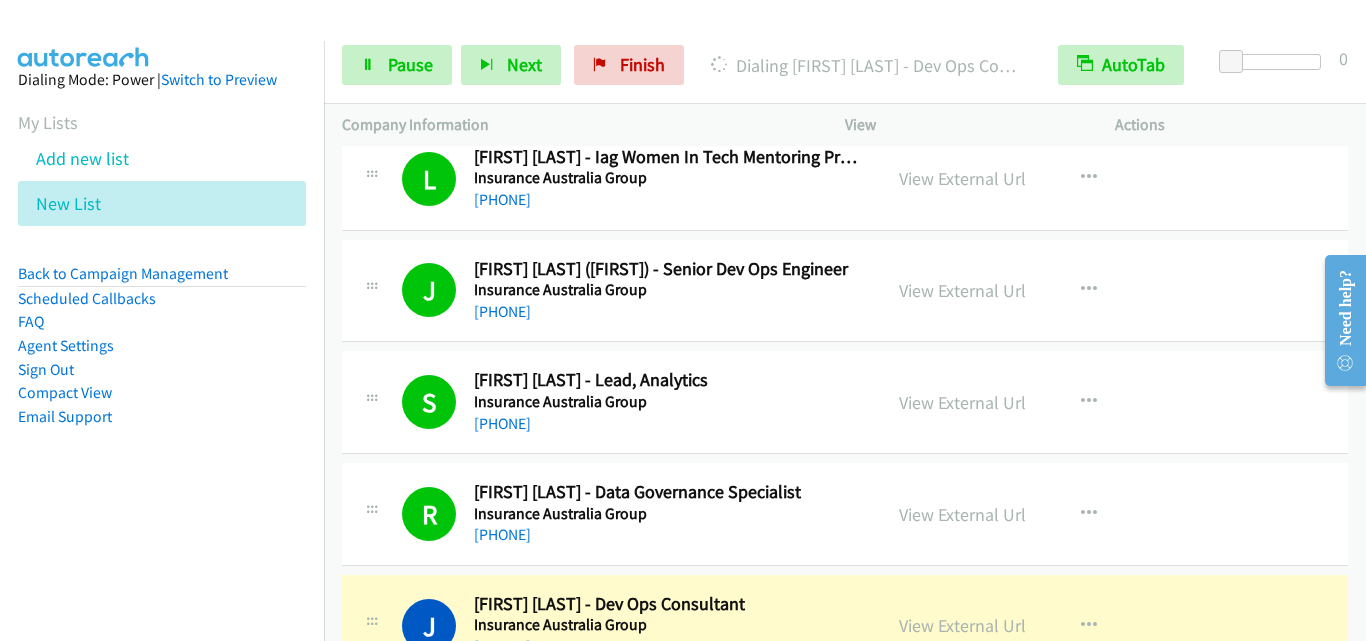 scroll, scrollTop: 2100, scrollLeft: 0, axis: vertical 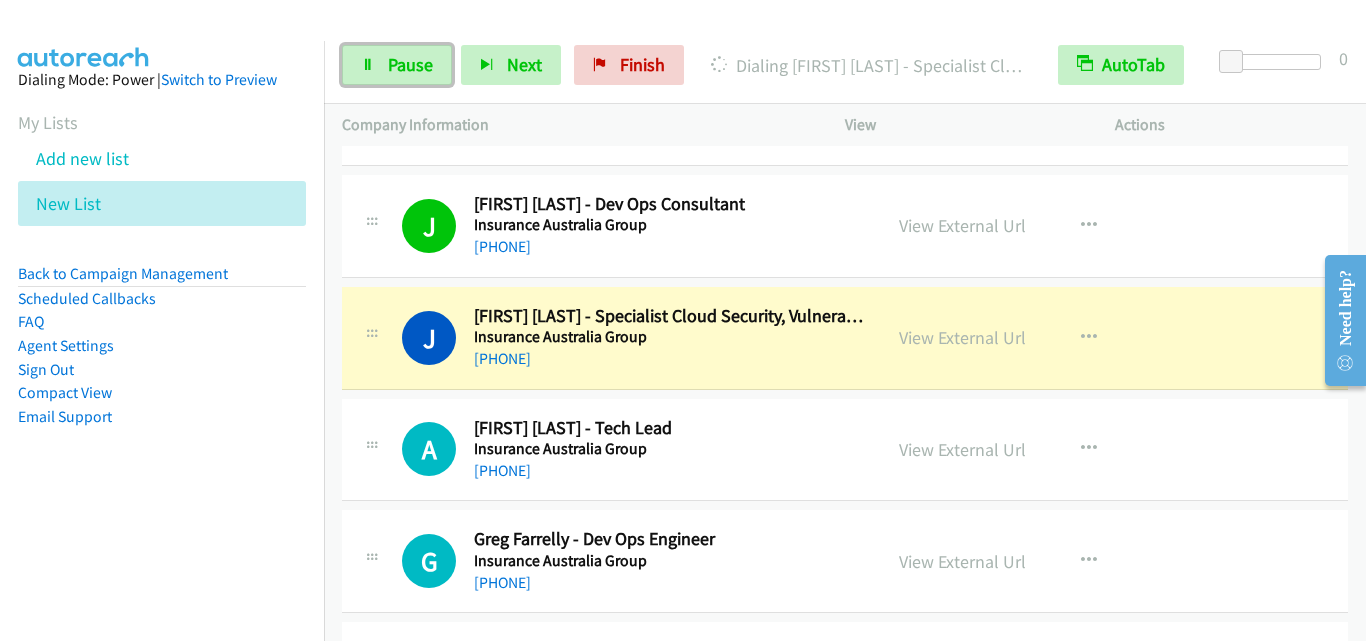 drag, startPoint x: 397, startPoint y: 70, endPoint x: 444, endPoint y: 147, distance: 90.21086 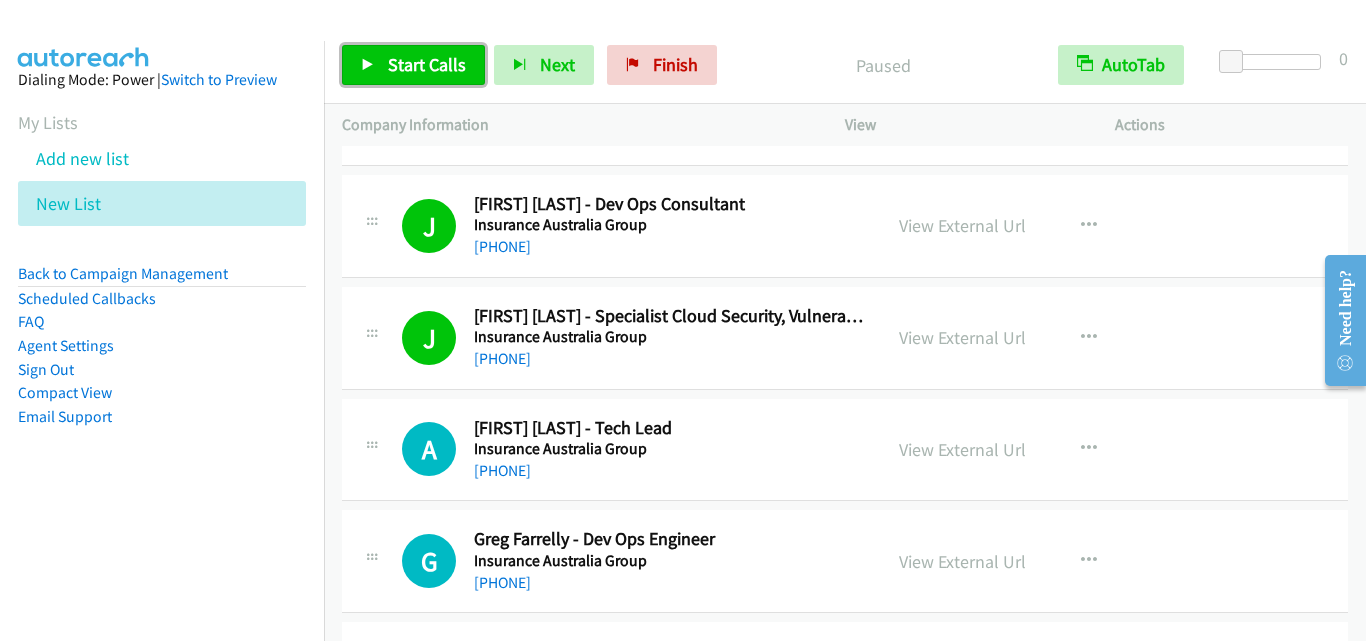 click on "Start Calls" at bounding box center (427, 64) 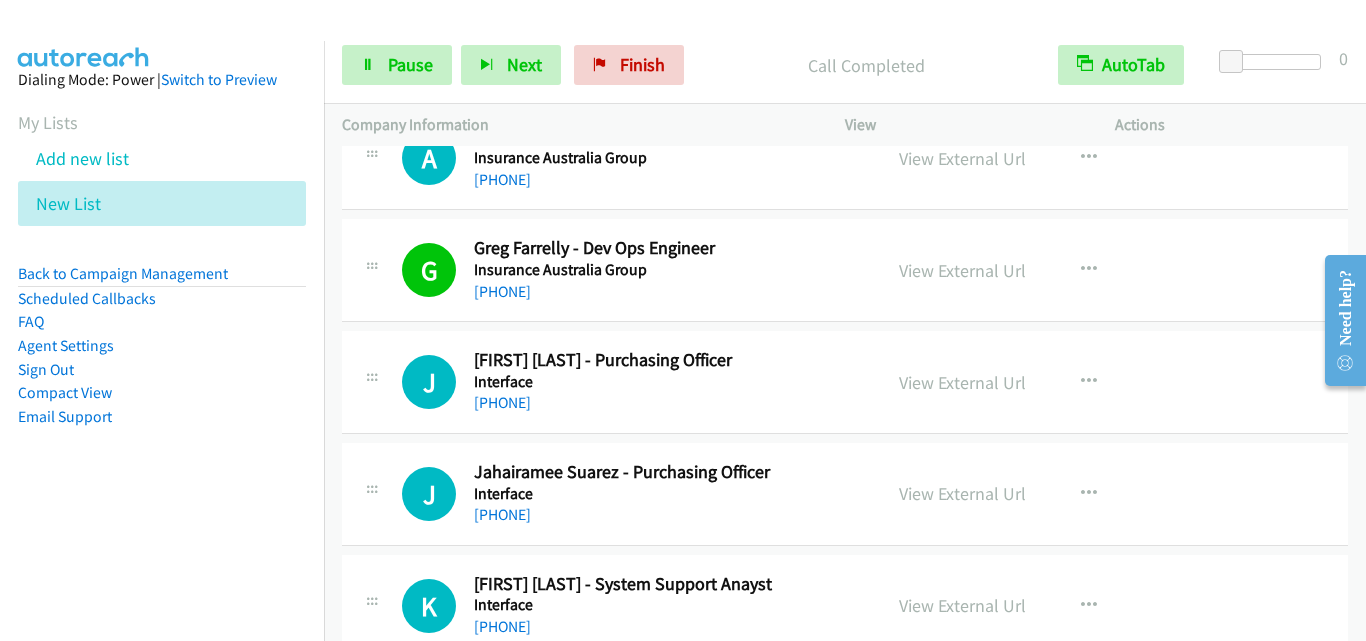 scroll, scrollTop: 2400, scrollLeft: 0, axis: vertical 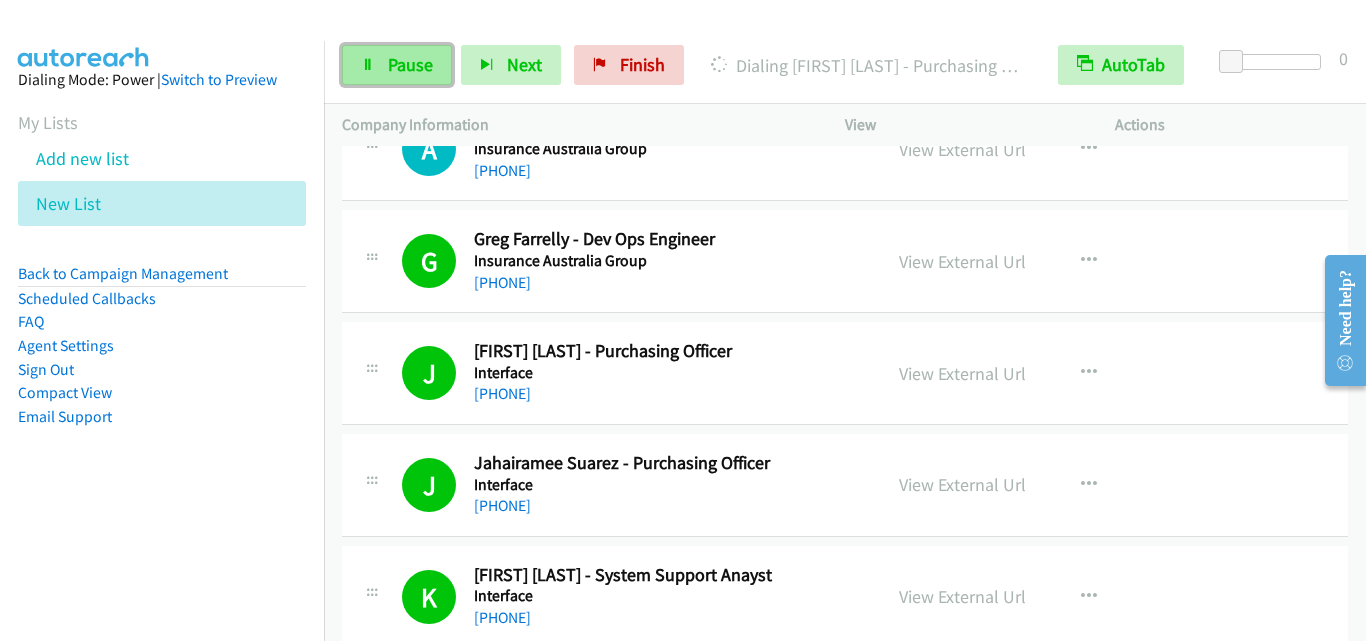 click at bounding box center (368, 66) 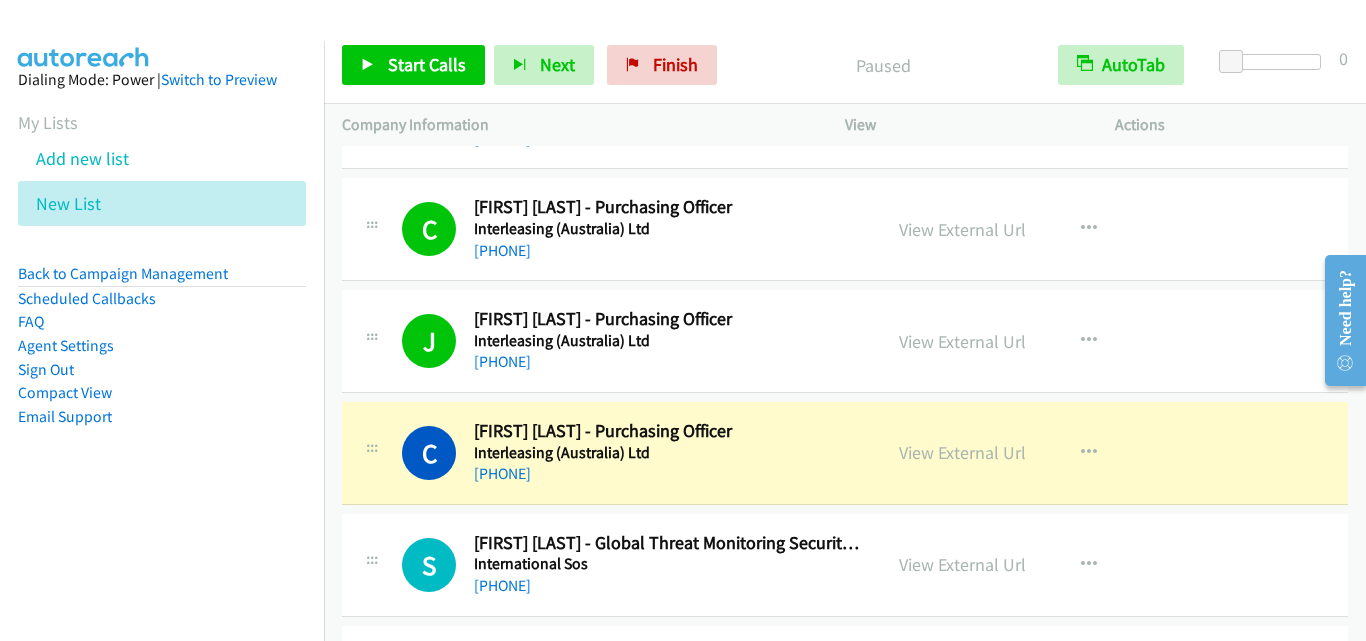 scroll, scrollTop: 3100, scrollLeft: 0, axis: vertical 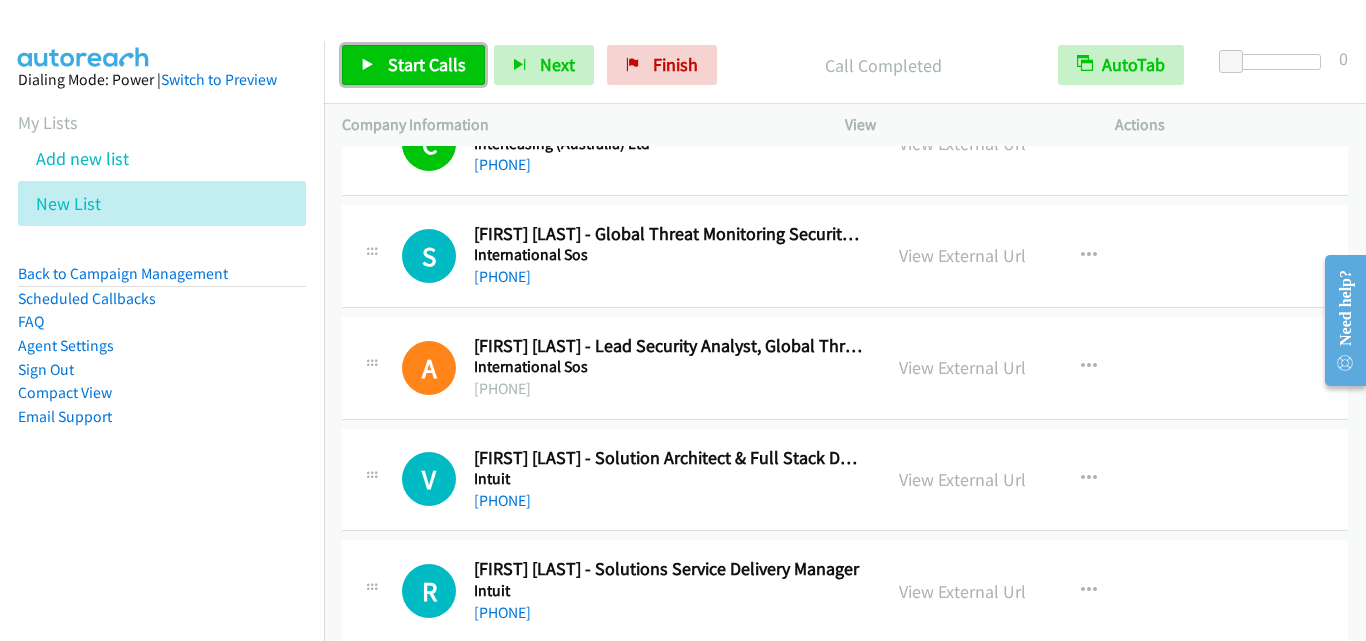 click on "Start Calls" at bounding box center [427, 64] 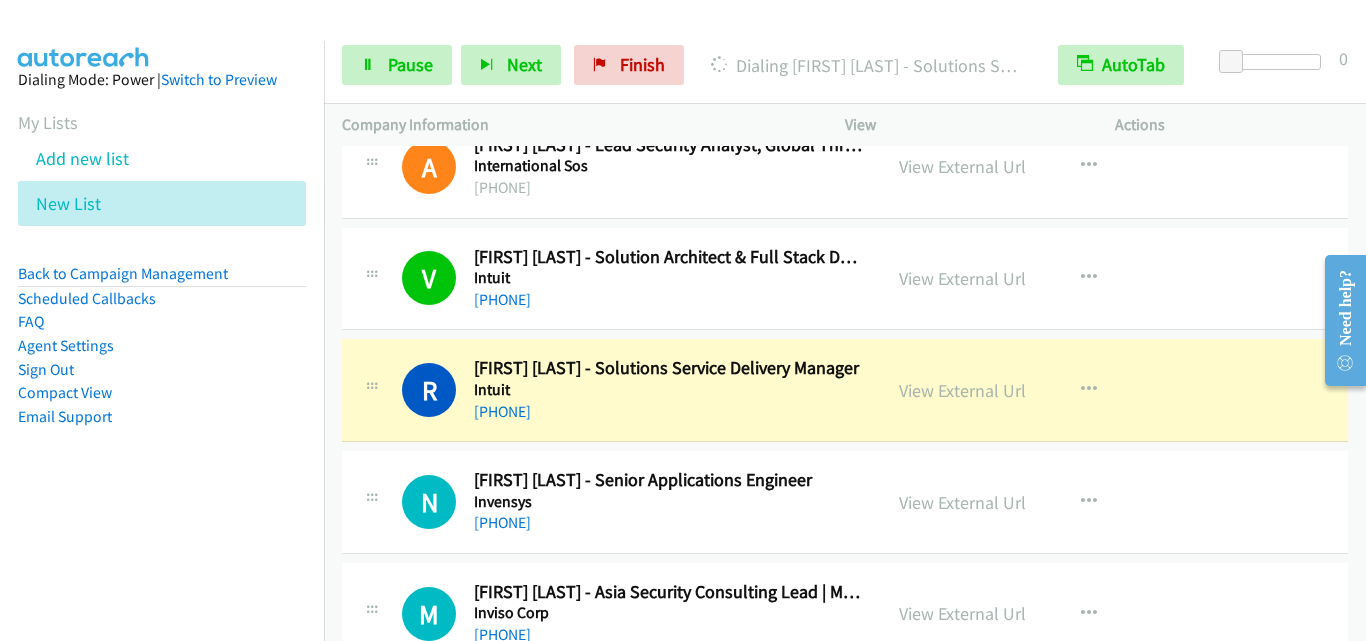 scroll, scrollTop: 3500, scrollLeft: 0, axis: vertical 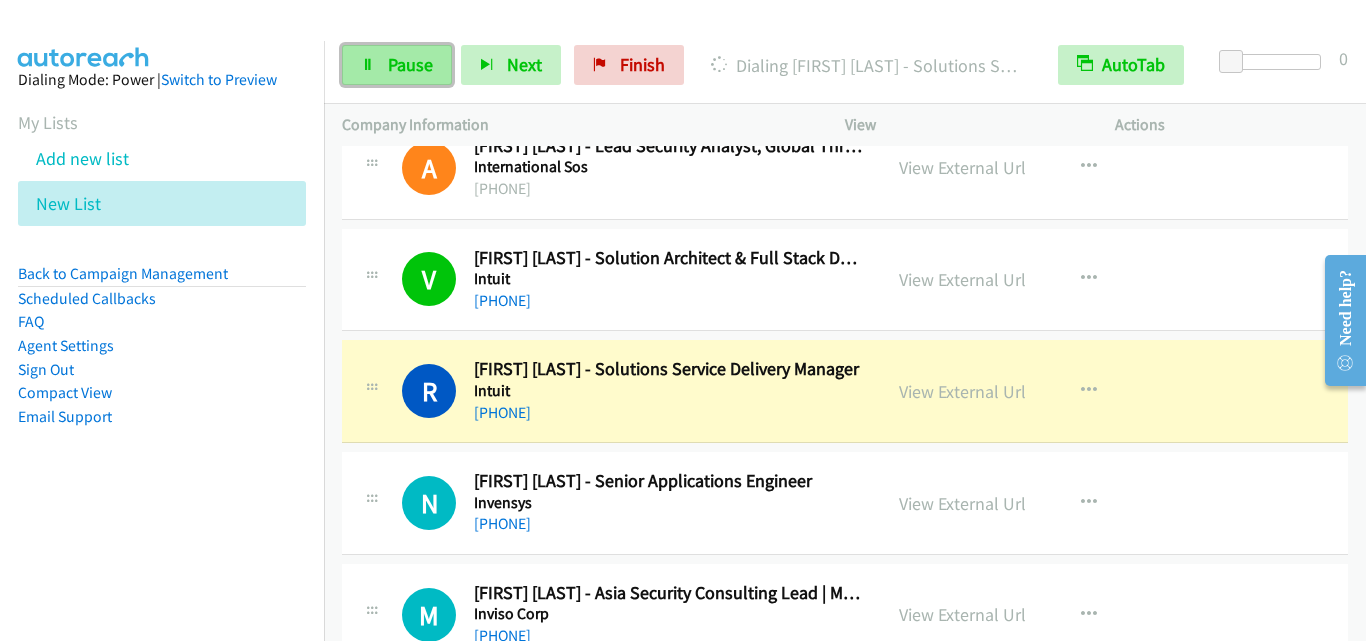 click on "Pause" at bounding box center (397, 65) 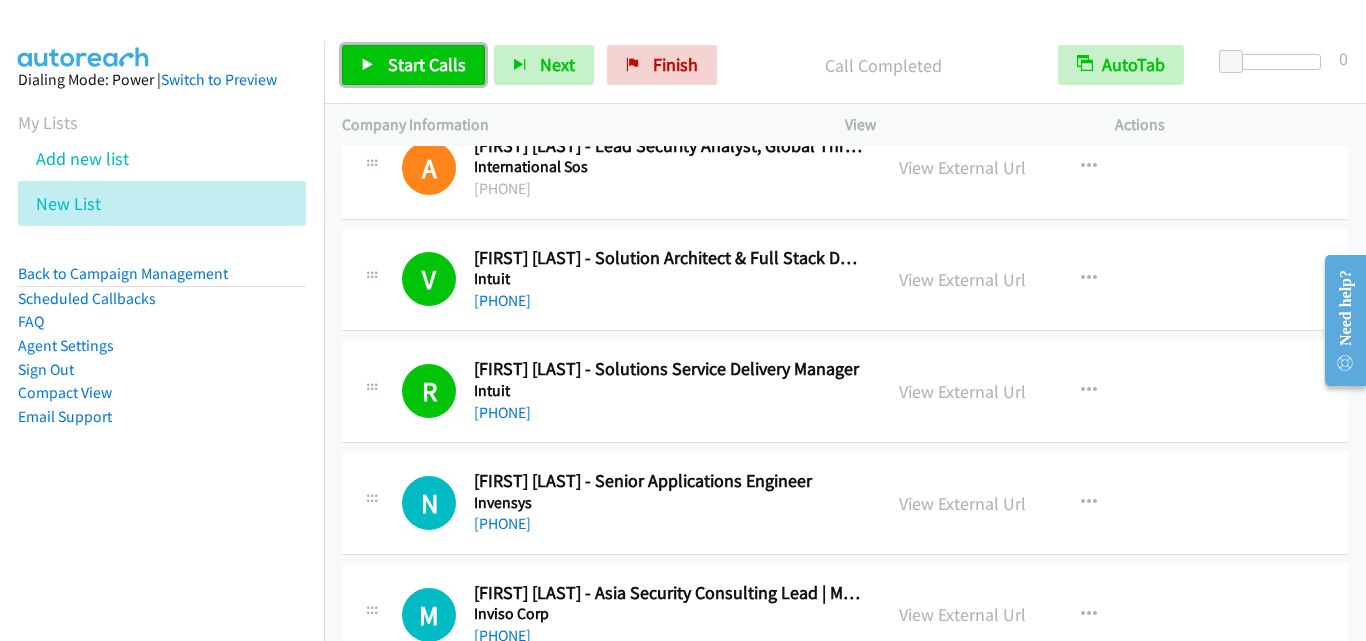 click on "Start Calls" at bounding box center (427, 64) 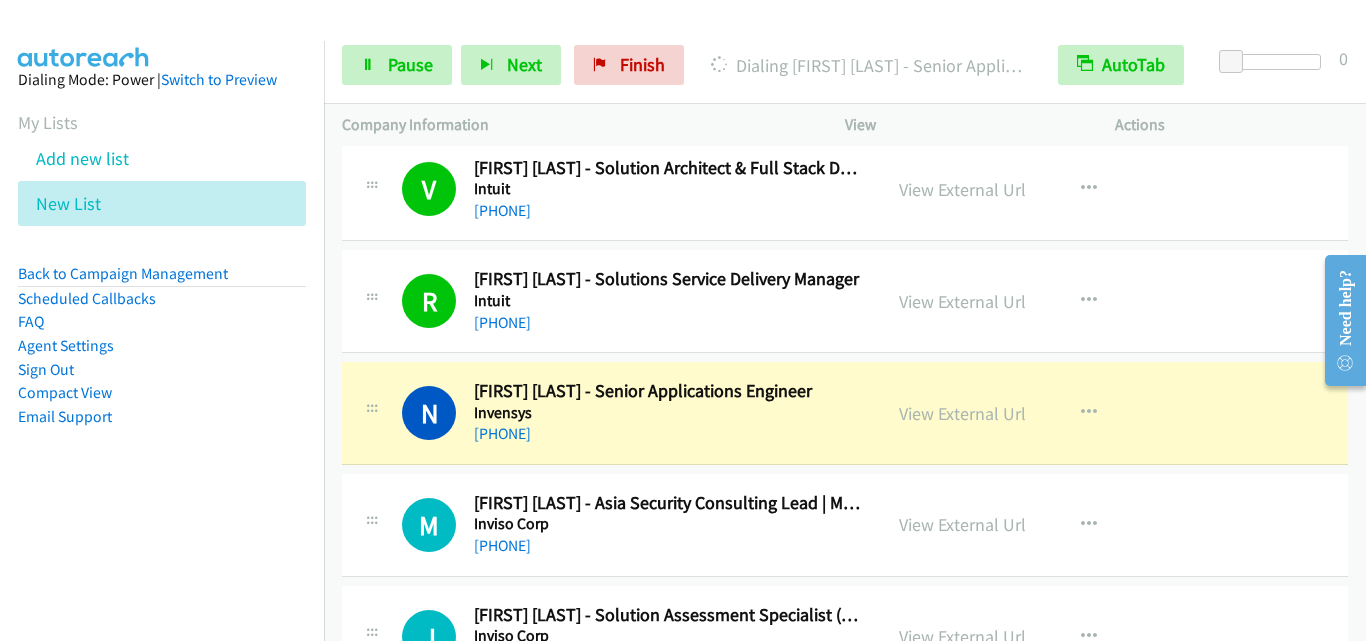 scroll, scrollTop: 3700, scrollLeft: 0, axis: vertical 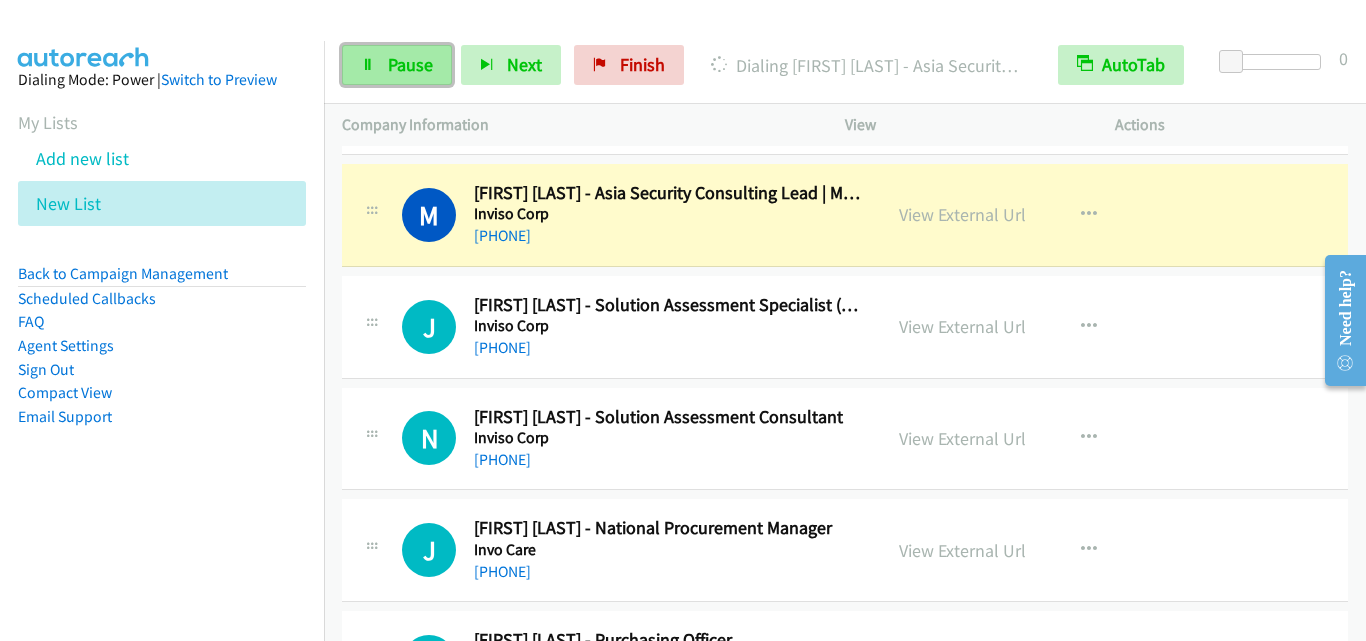 click on "Pause" at bounding box center (410, 64) 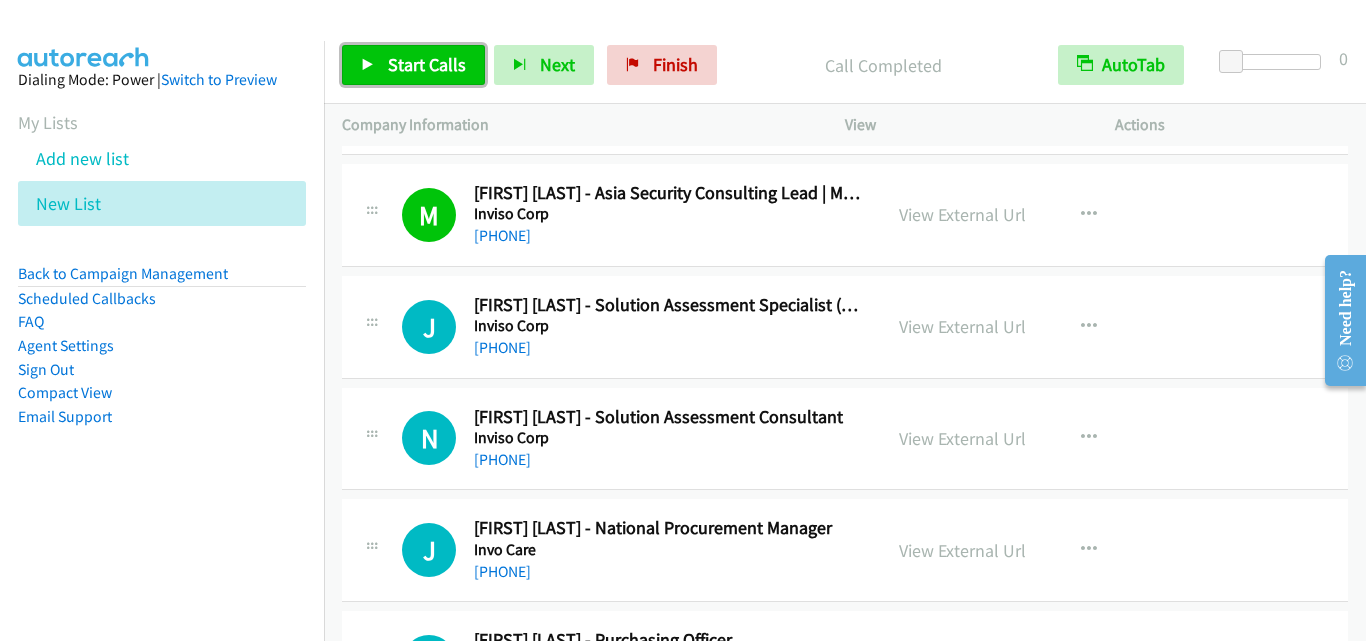 click on "Start Calls" at bounding box center (427, 64) 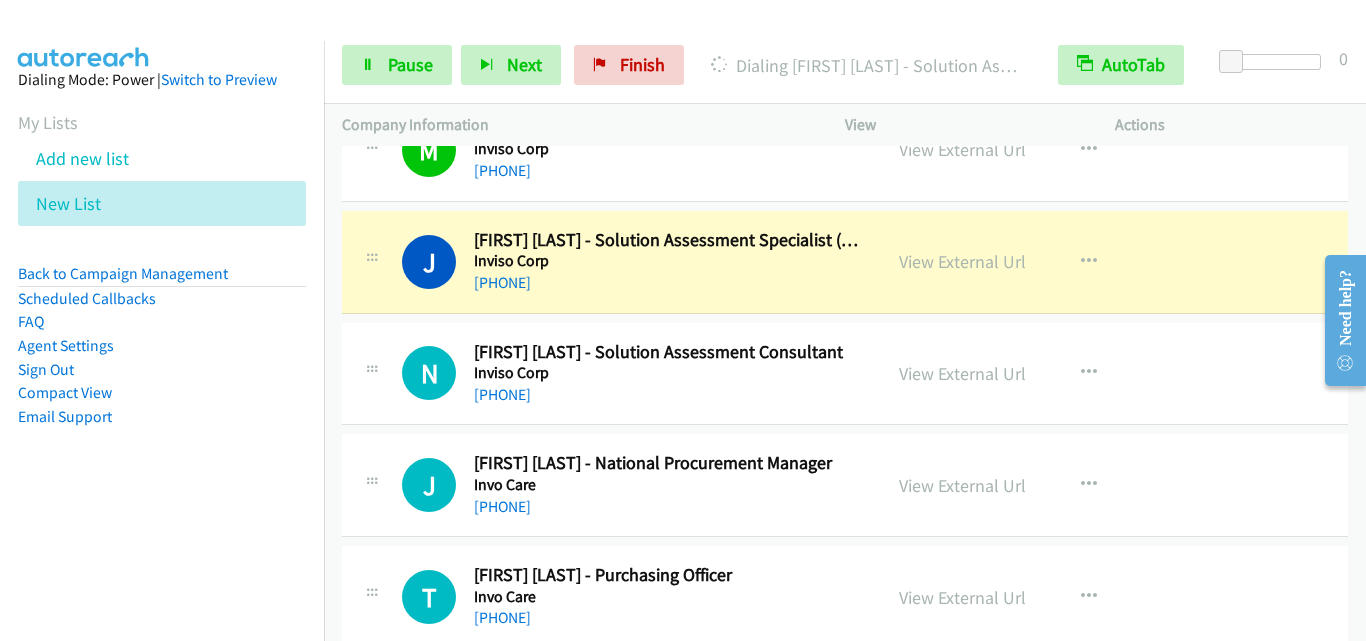 scroll, scrollTop: 4000, scrollLeft: 0, axis: vertical 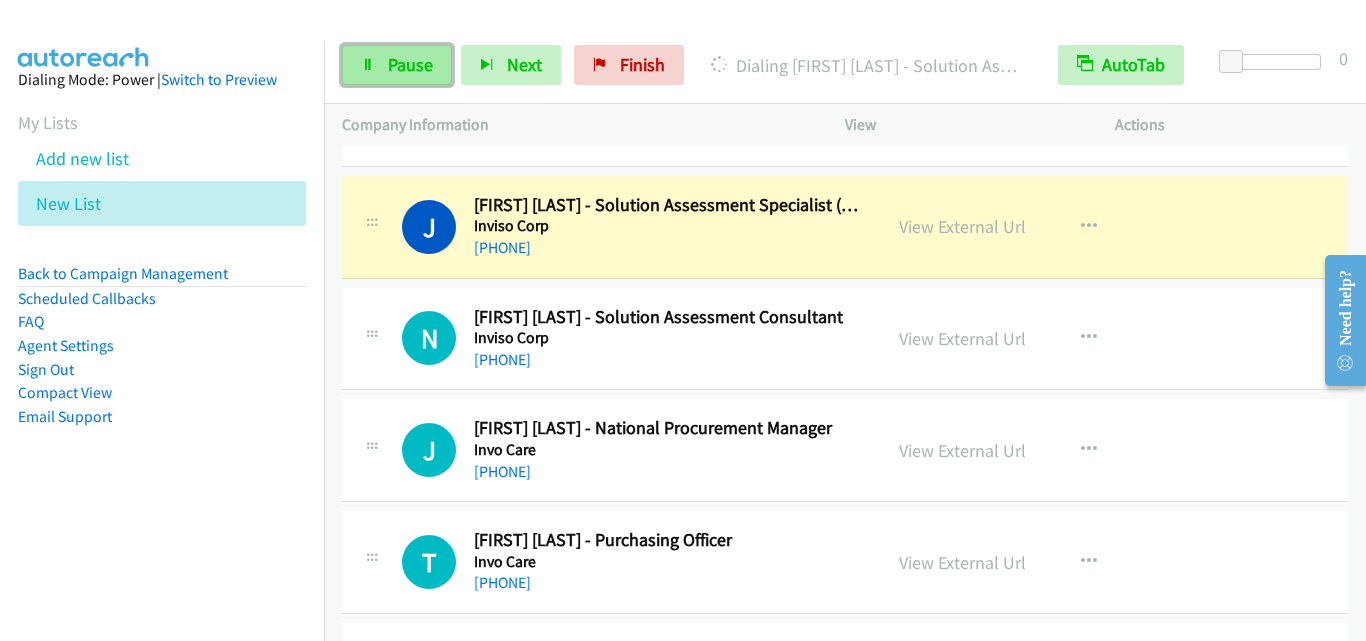 click on "Pause" at bounding box center (397, 65) 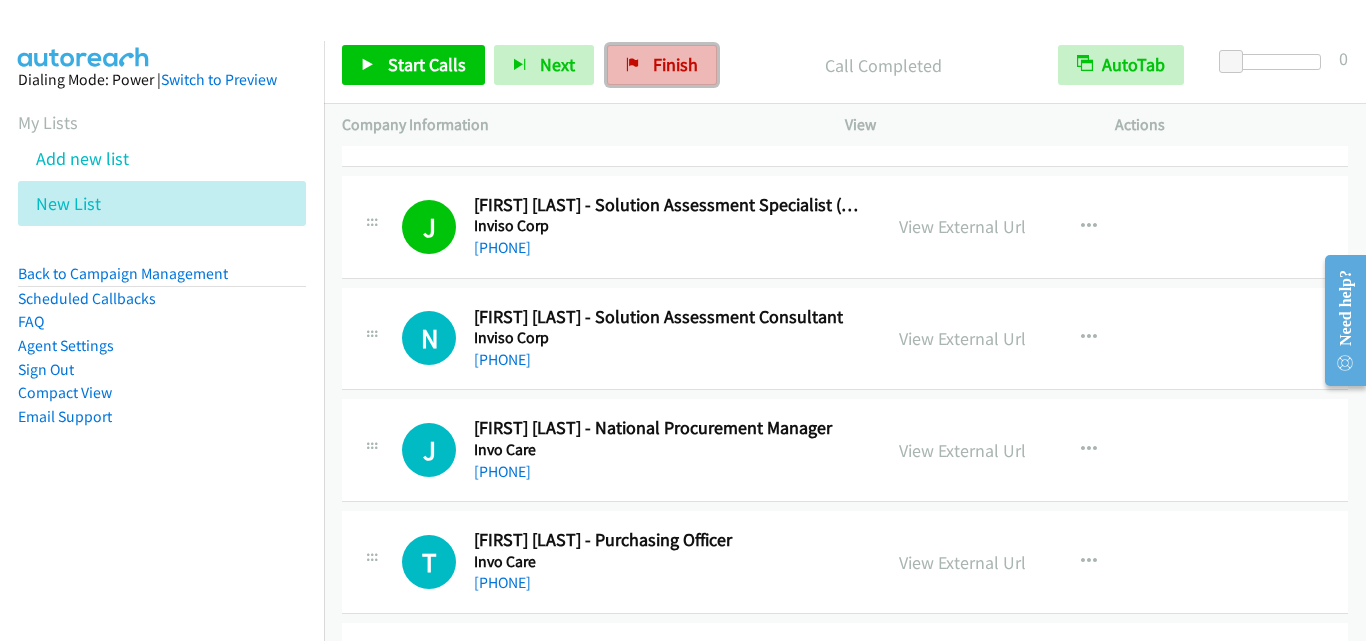 click on "Finish" at bounding box center (675, 64) 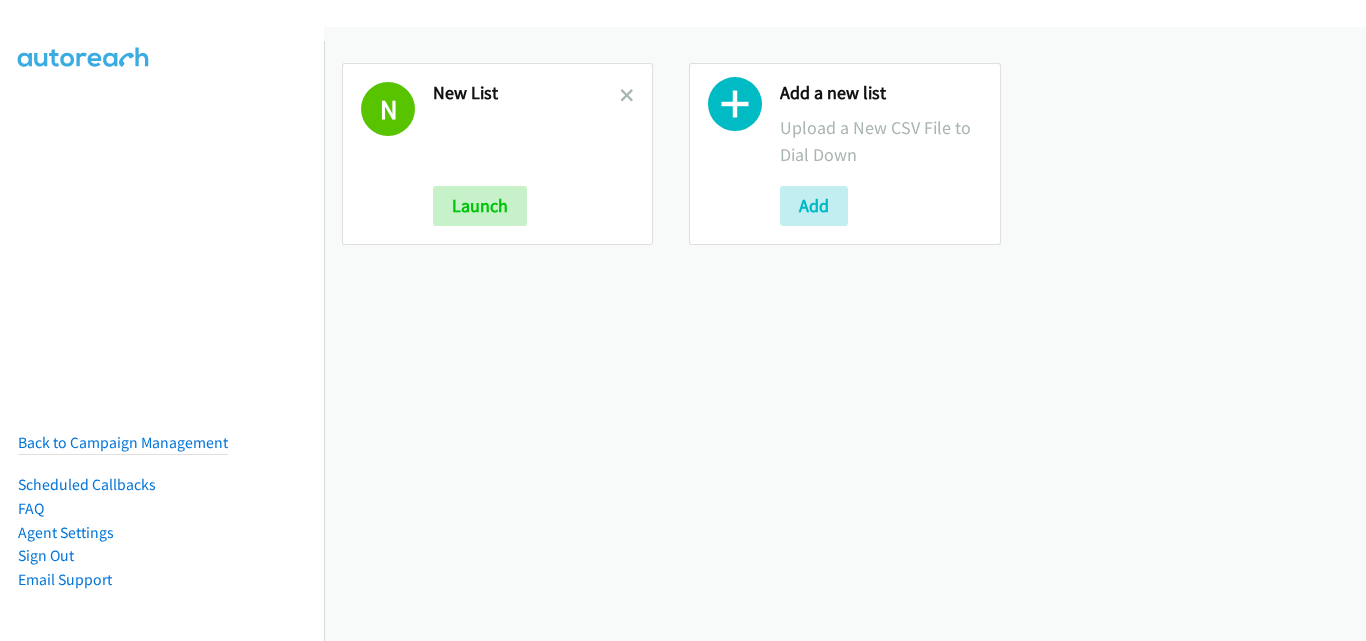 scroll, scrollTop: 0, scrollLeft: 0, axis: both 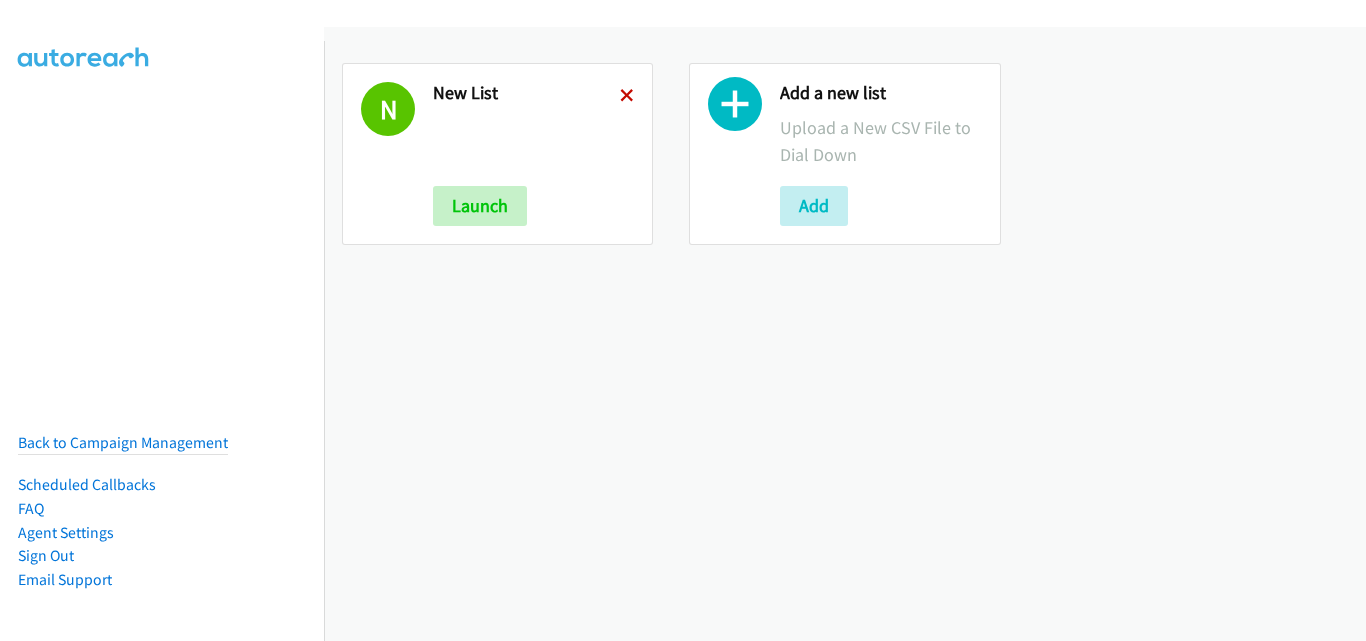 click at bounding box center (627, 97) 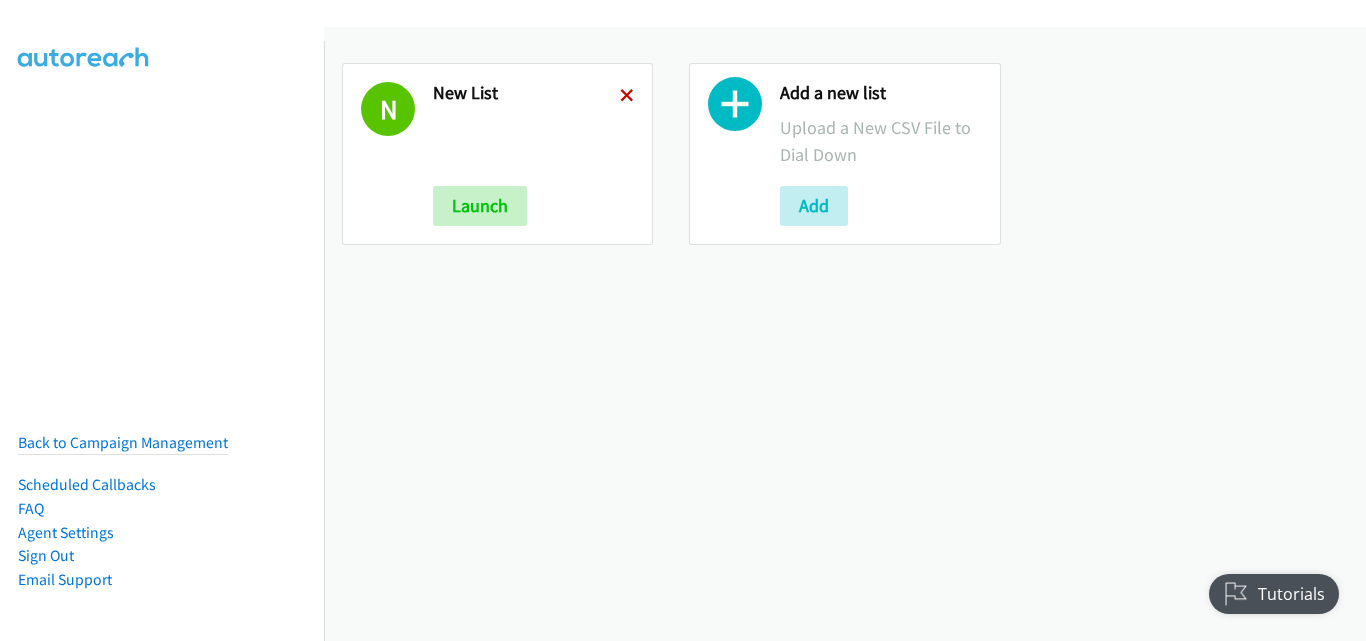 scroll, scrollTop: 0, scrollLeft: 0, axis: both 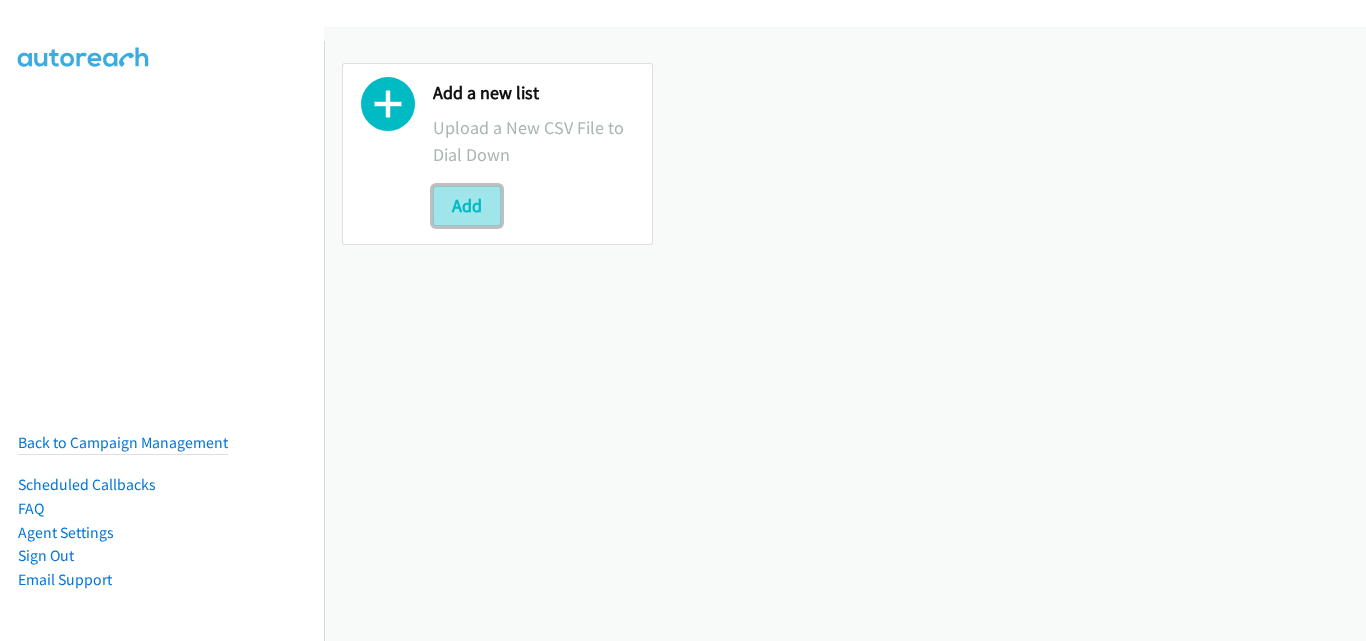 click on "Add" at bounding box center (467, 206) 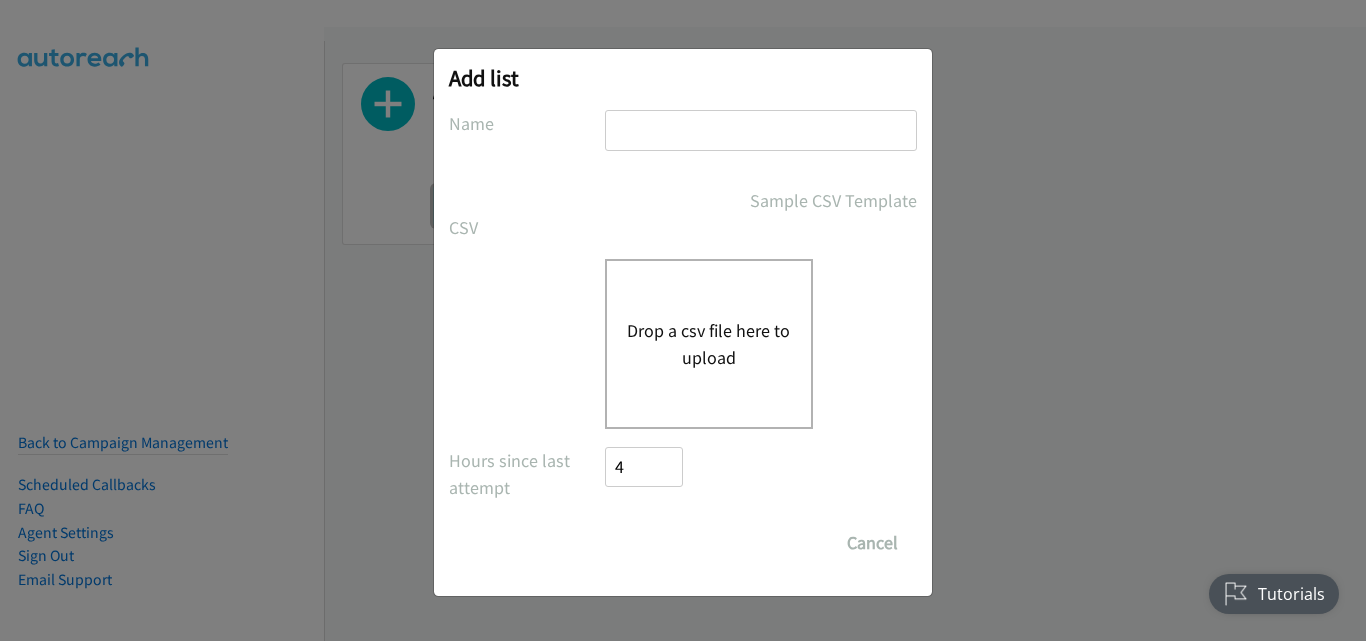 scroll, scrollTop: 0, scrollLeft: 0, axis: both 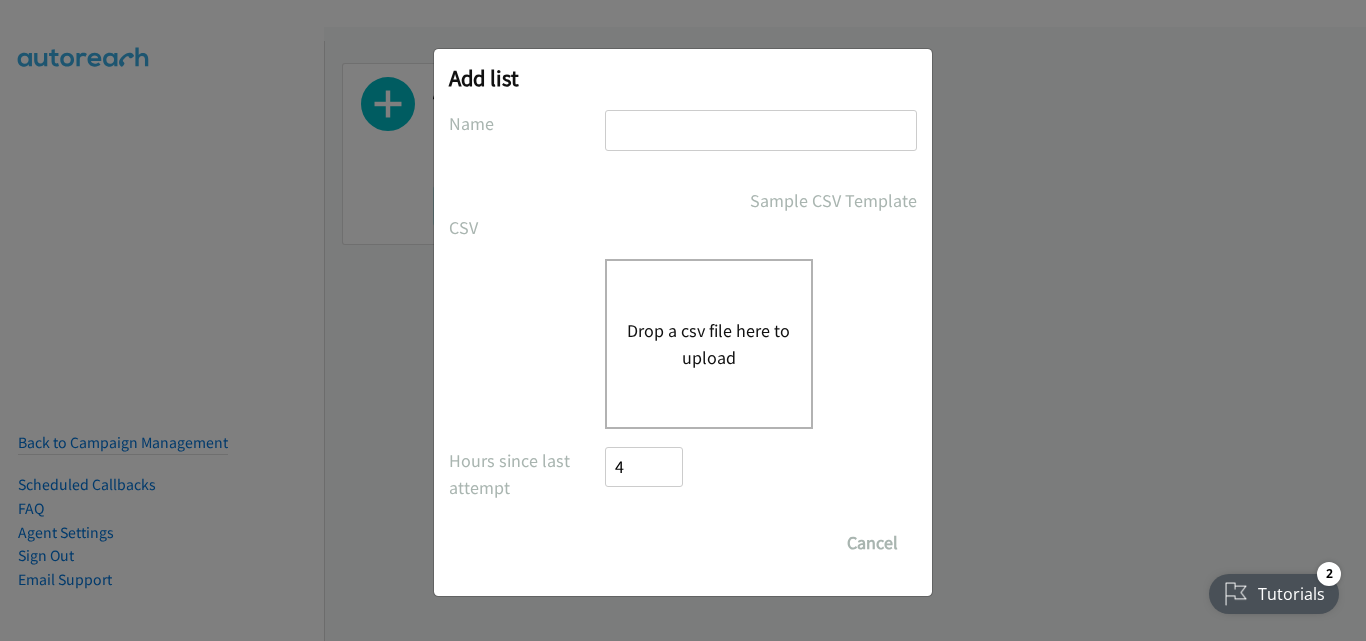click on "Drop a csv file here to upload" at bounding box center (709, 344) 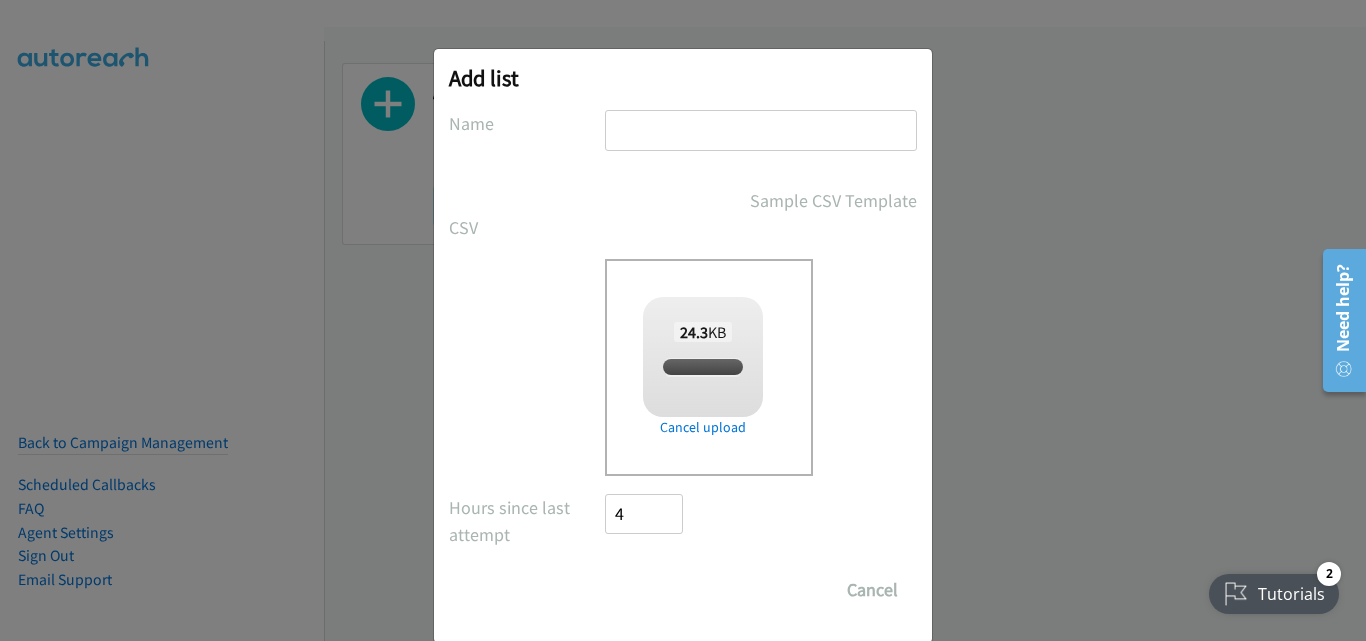 checkbox on "true" 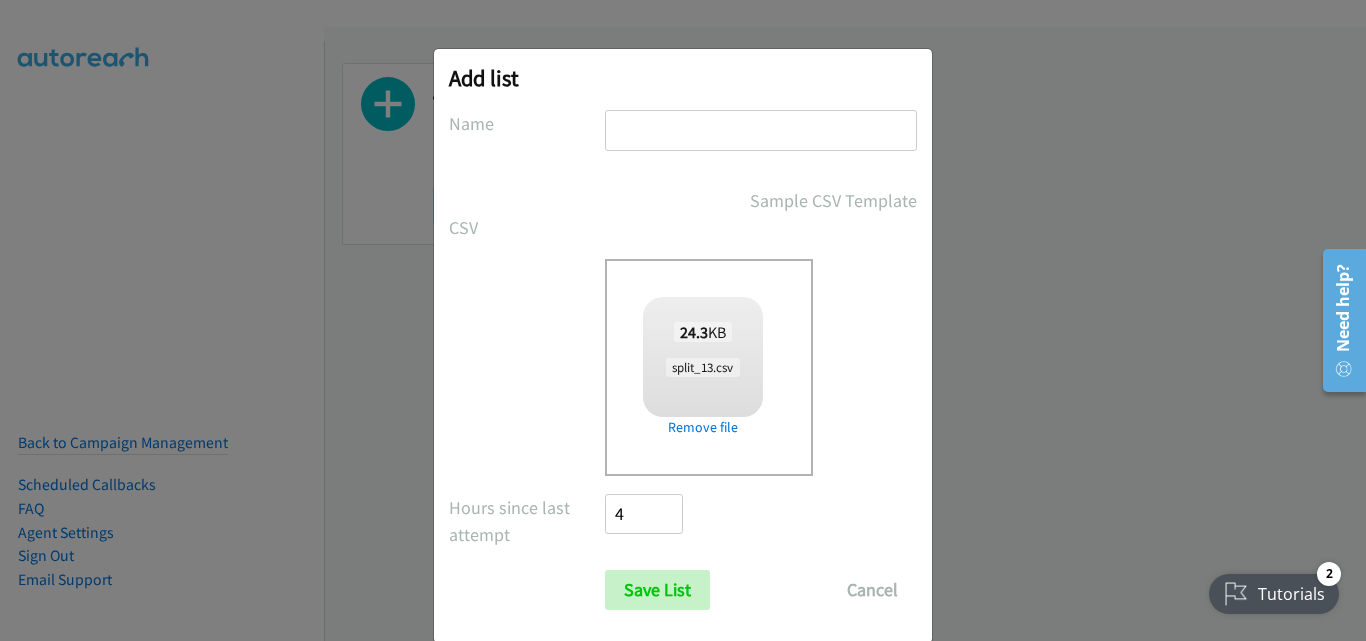 click at bounding box center [761, 130] 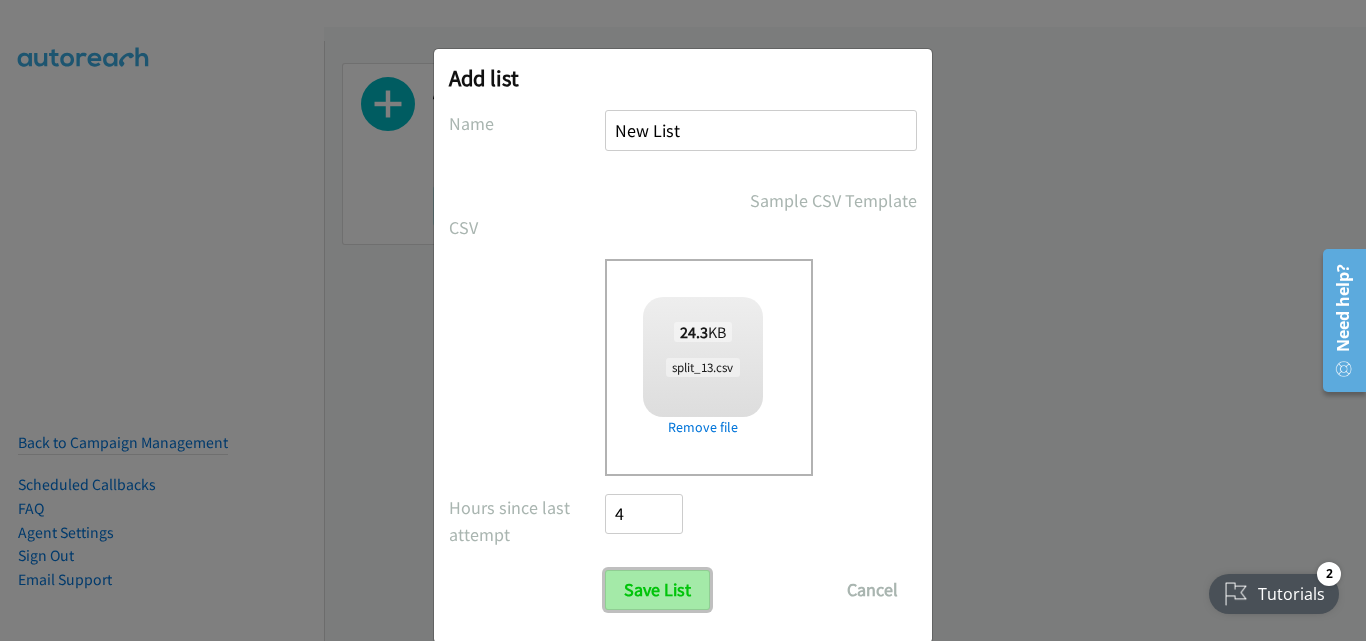 click on "Save List" at bounding box center [657, 590] 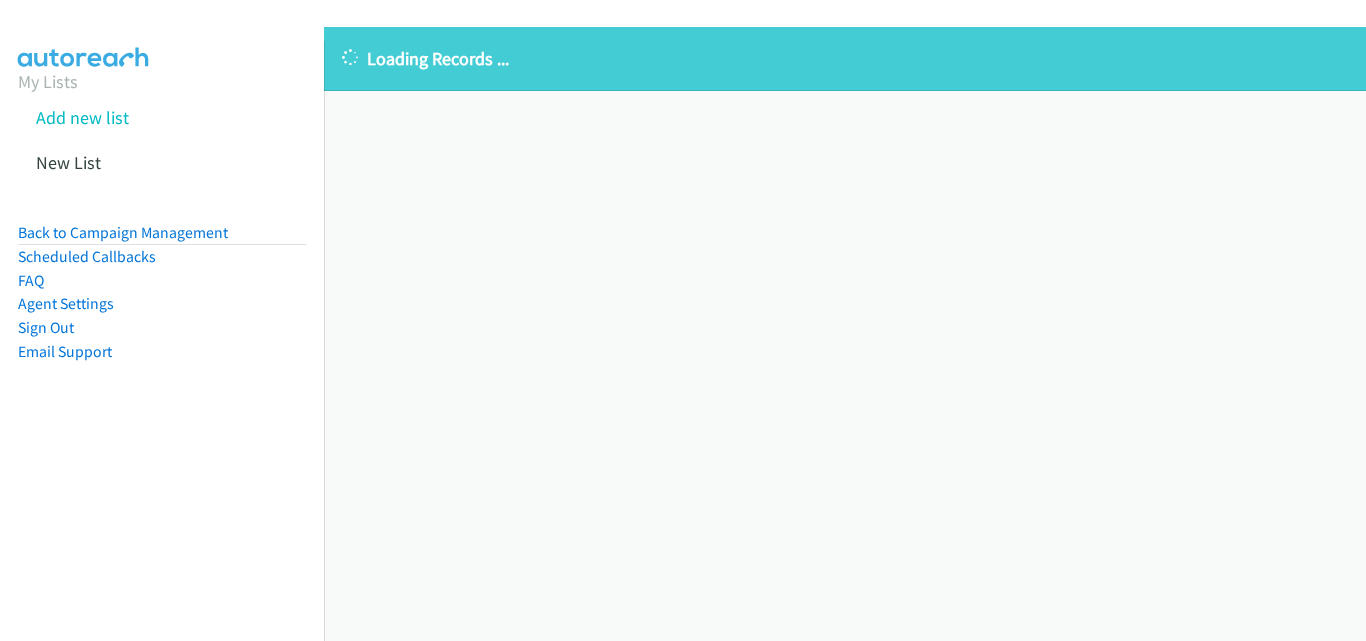 scroll, scrollTop: 0, scrollLeft: 0, axis: both 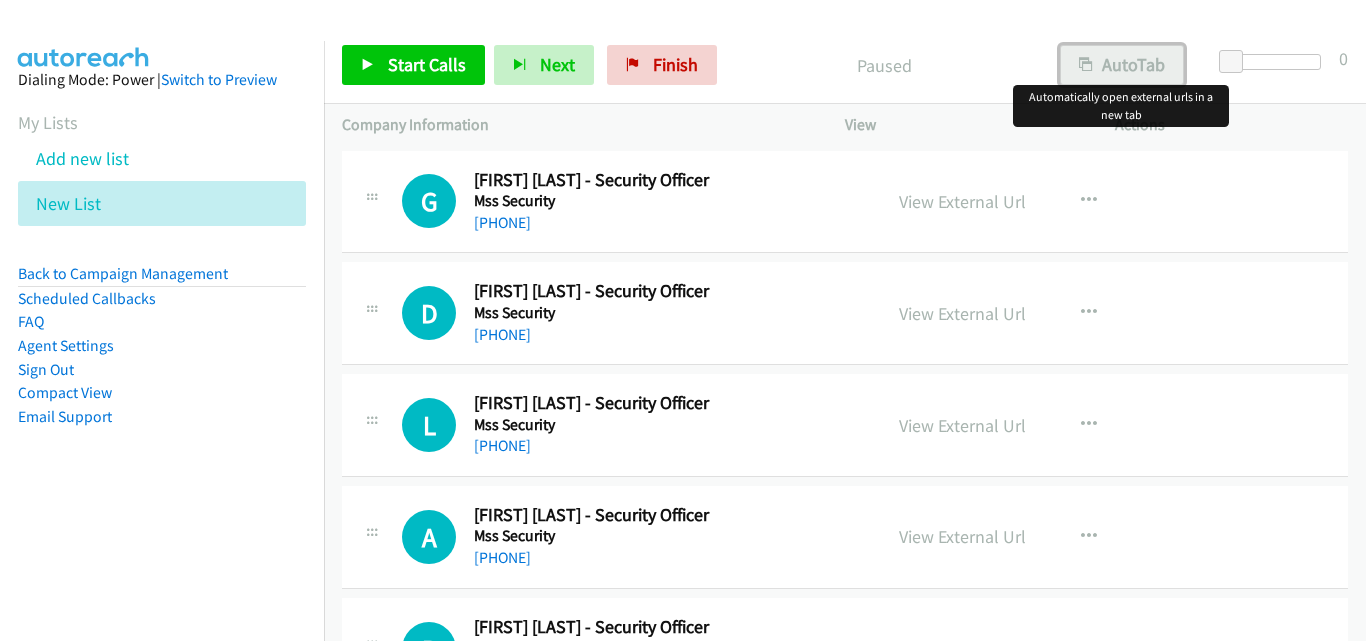 click on "AutoTab" at bounding box center (1122, 65) 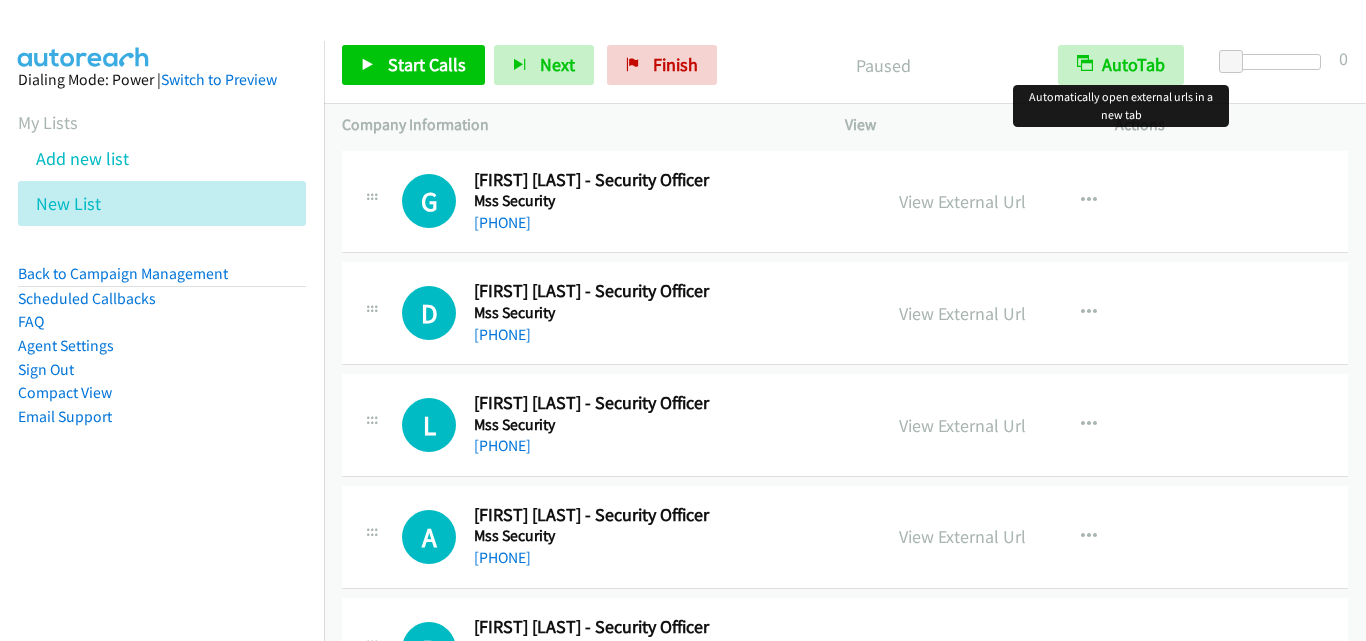 scroll, scrollTop: 0, scrollLeft: 0, axis: both 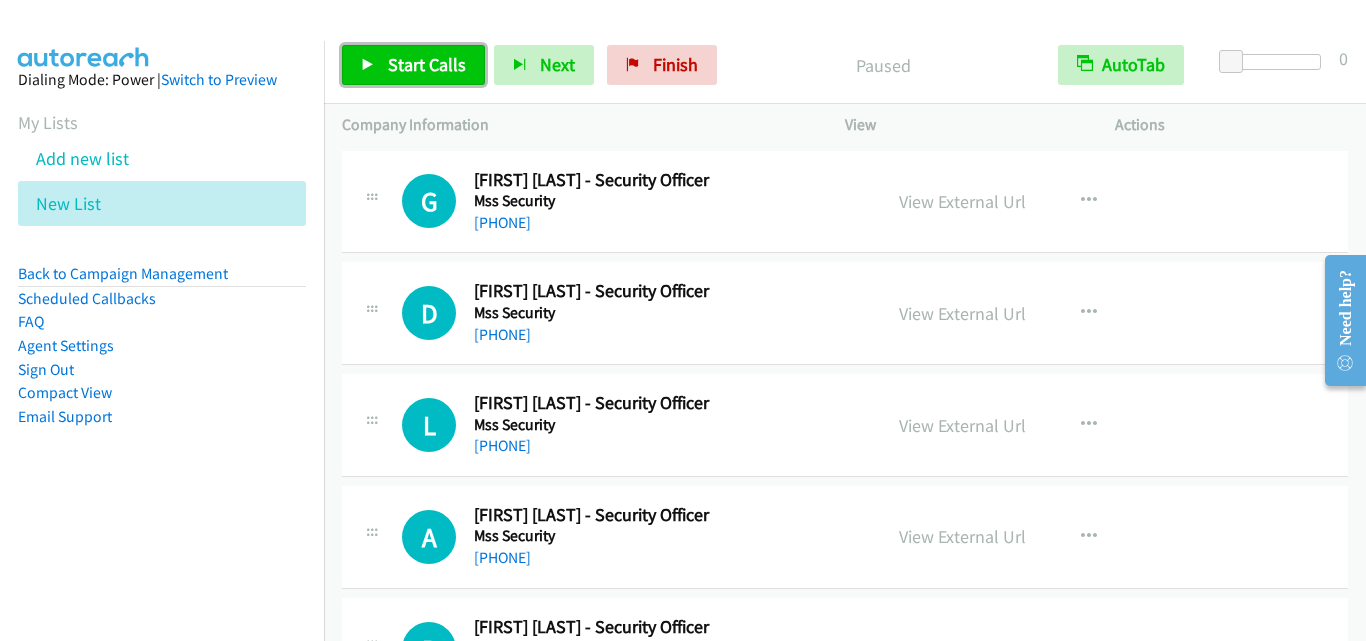 click on "Start Calls" at bounding box center [413, 65] 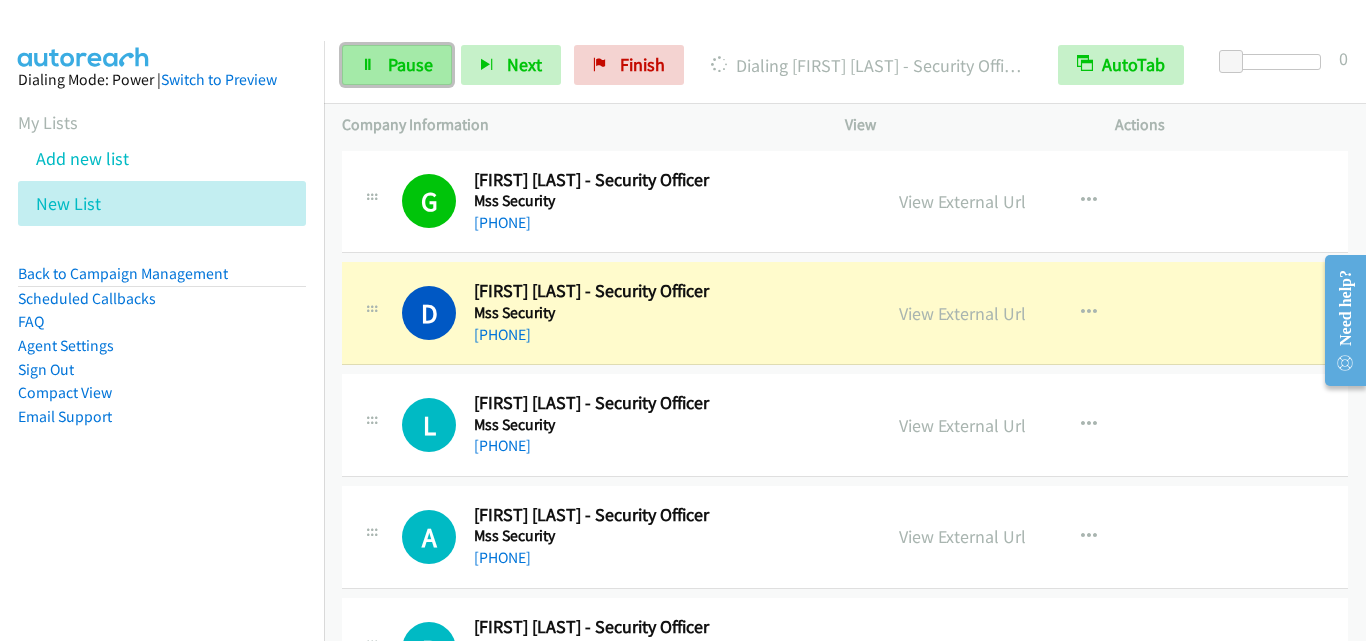 click on "Pause" at bounding box center (410, 64) 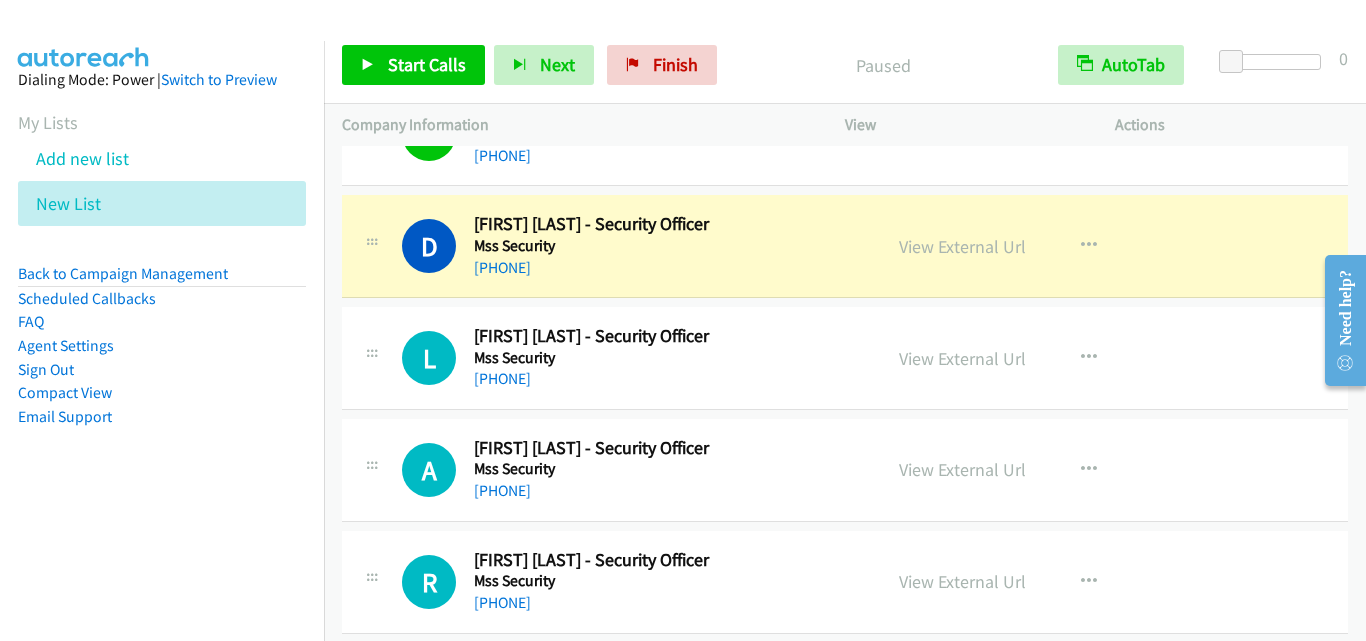 scroll, scrollTop: 100, scrollLeft: 0, axis: vertical 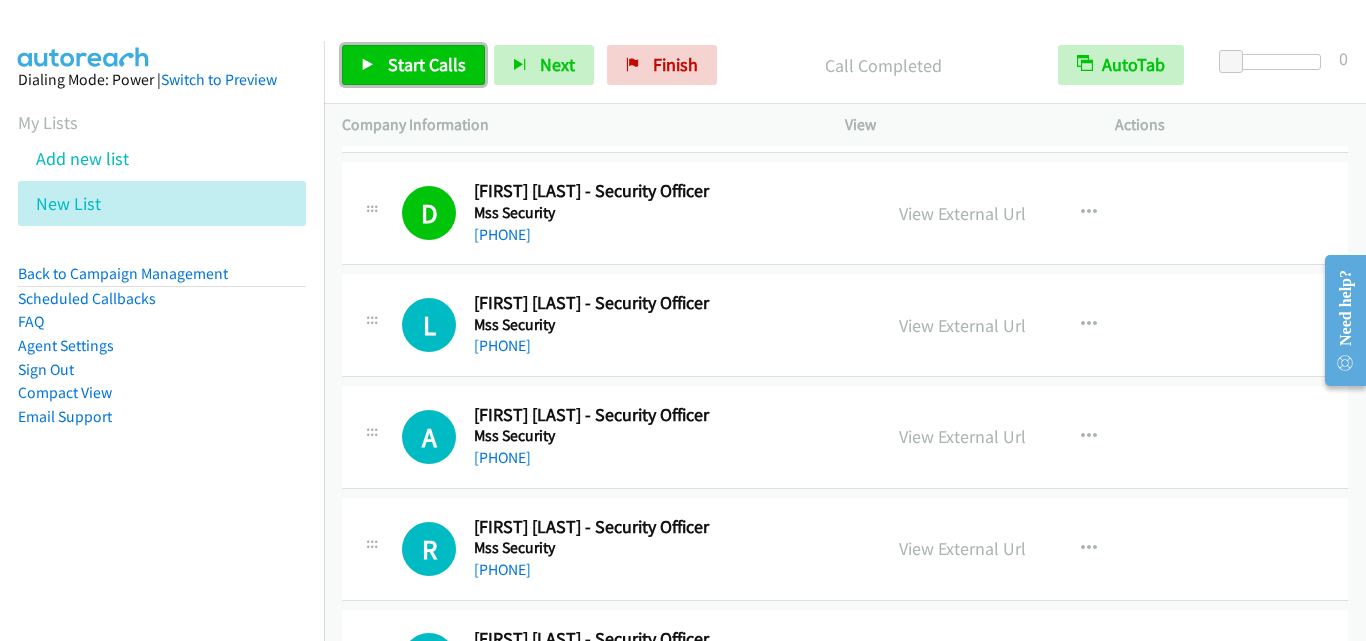 click on "Start Calls" at bounding box center [427, 64] 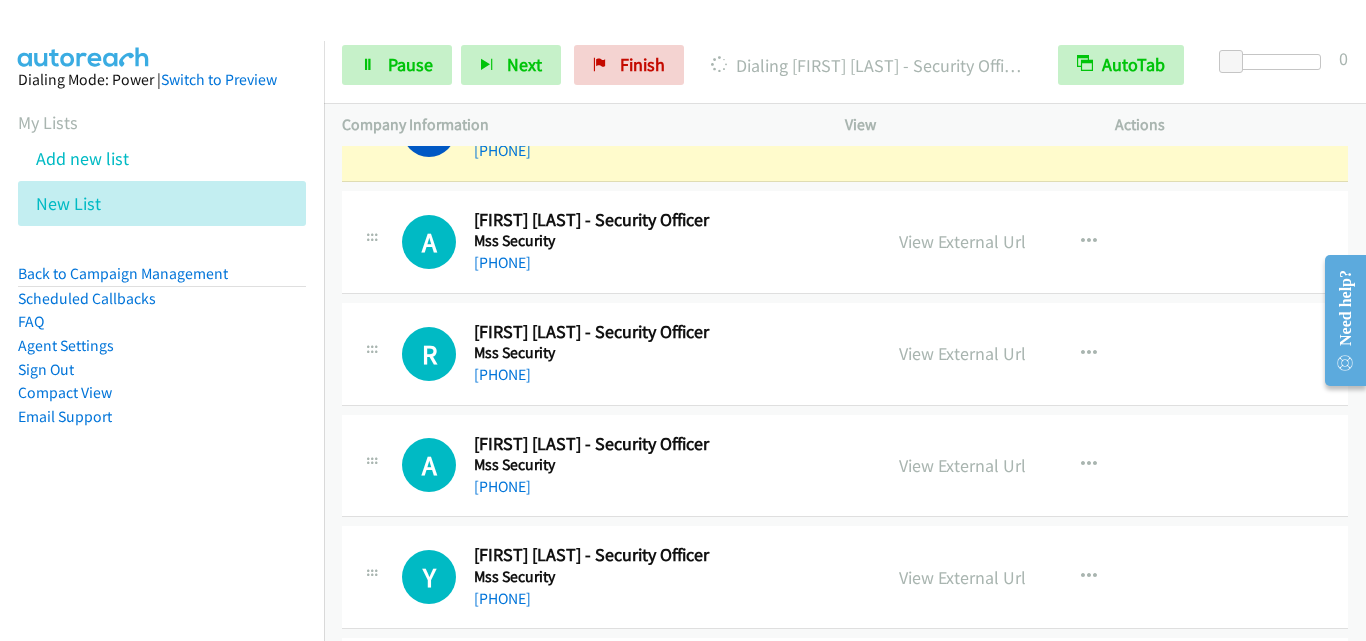 scroll, scrollTop: 300, scrollLeft: 0, axis: vertical 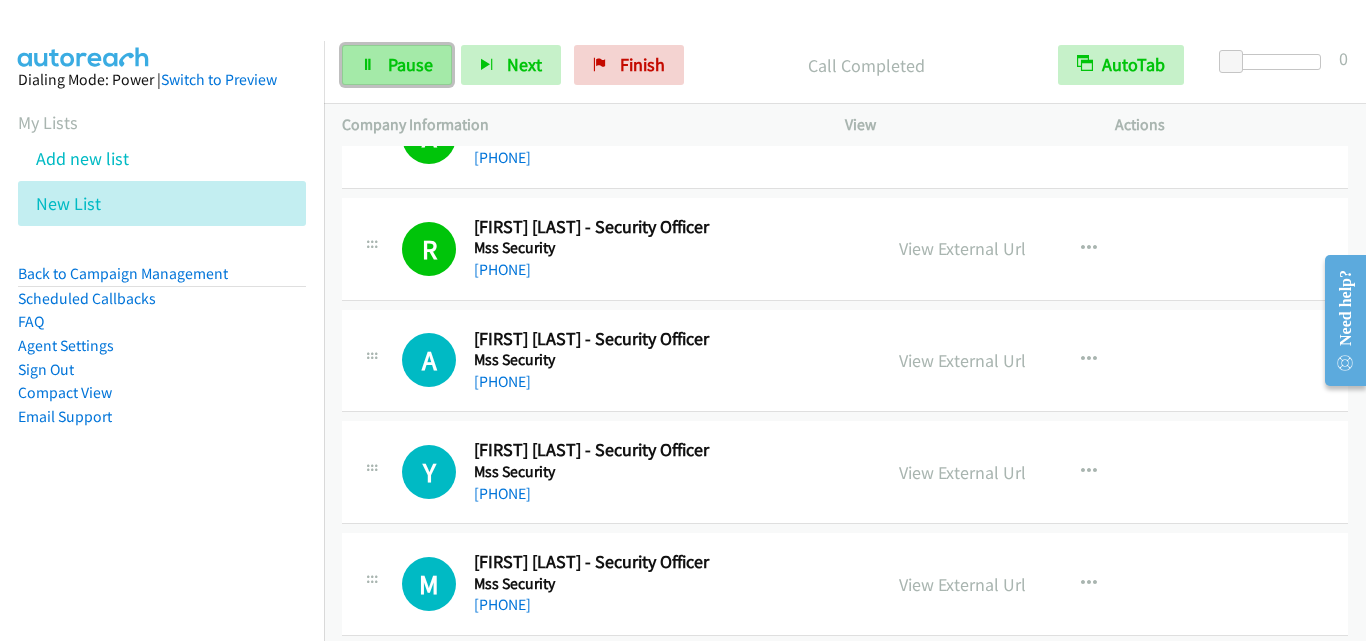 click on "Pause" at bounding box center [410, 64] 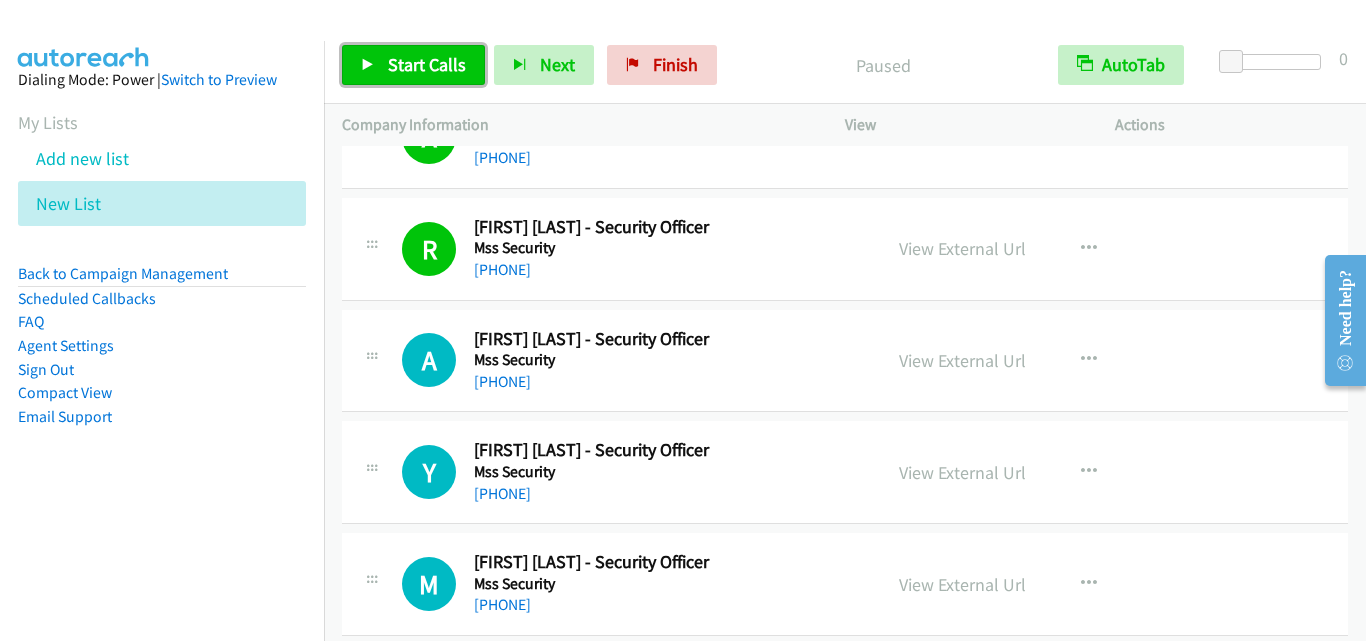 click on "Start Calls" at bounding box center [427, 64] 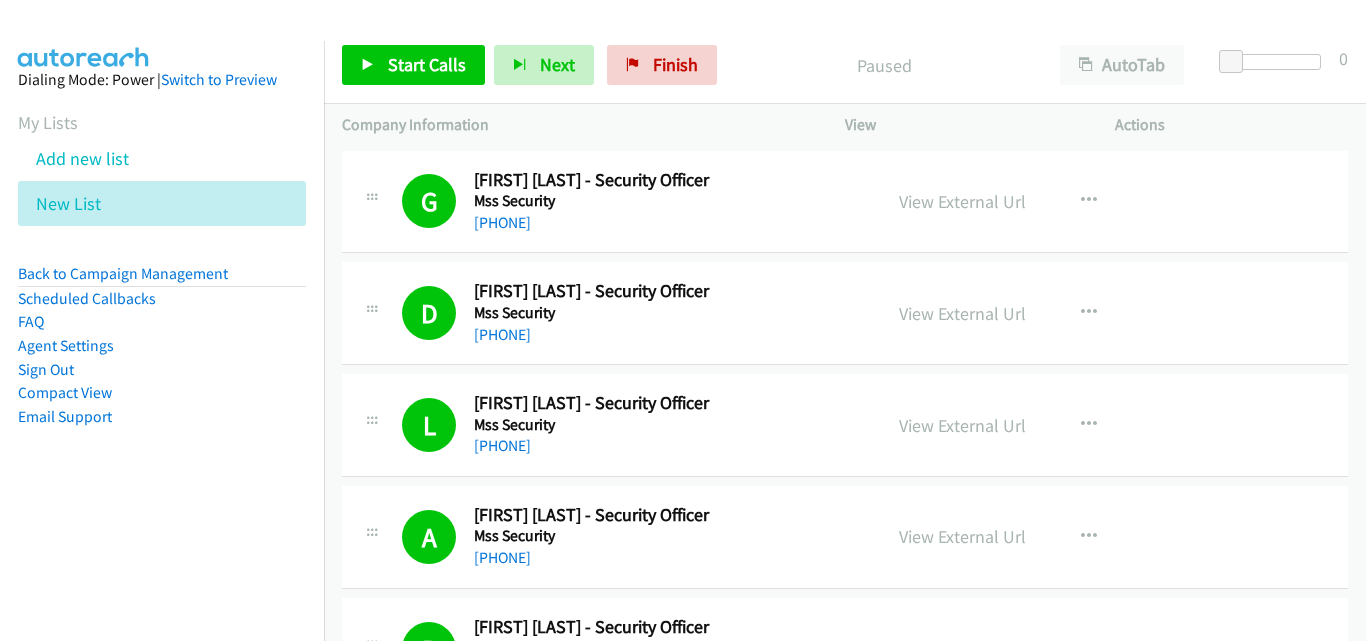 scroll, scrollTop: 0, scrollLeft: 0, axis: both 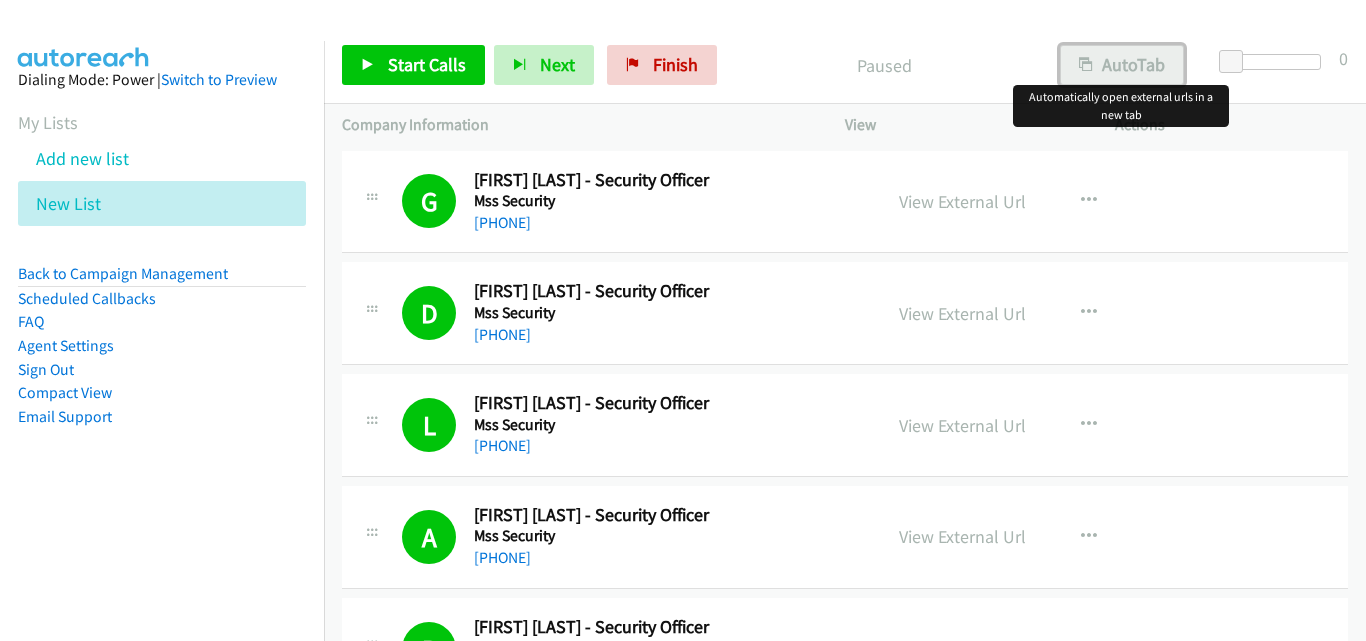 click on "AutoTab" at bounding box center [1122, 65] 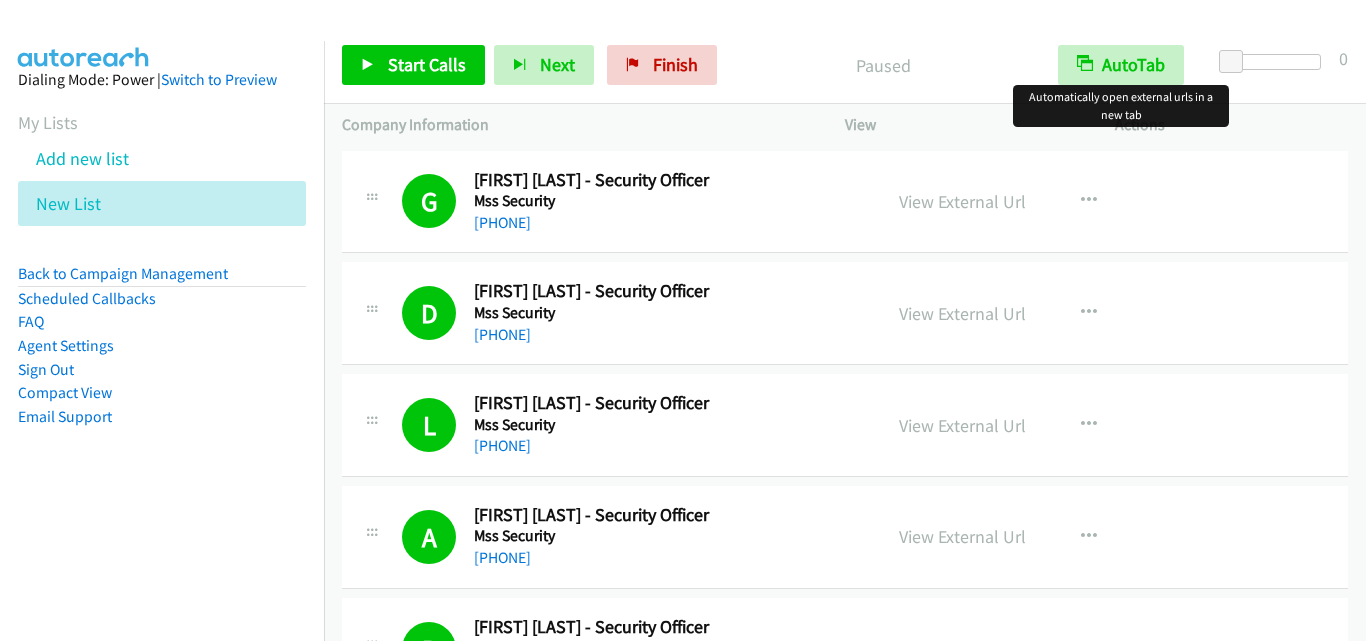 scroll, scrollTop: 0, scrollLeft: 0, axis: both 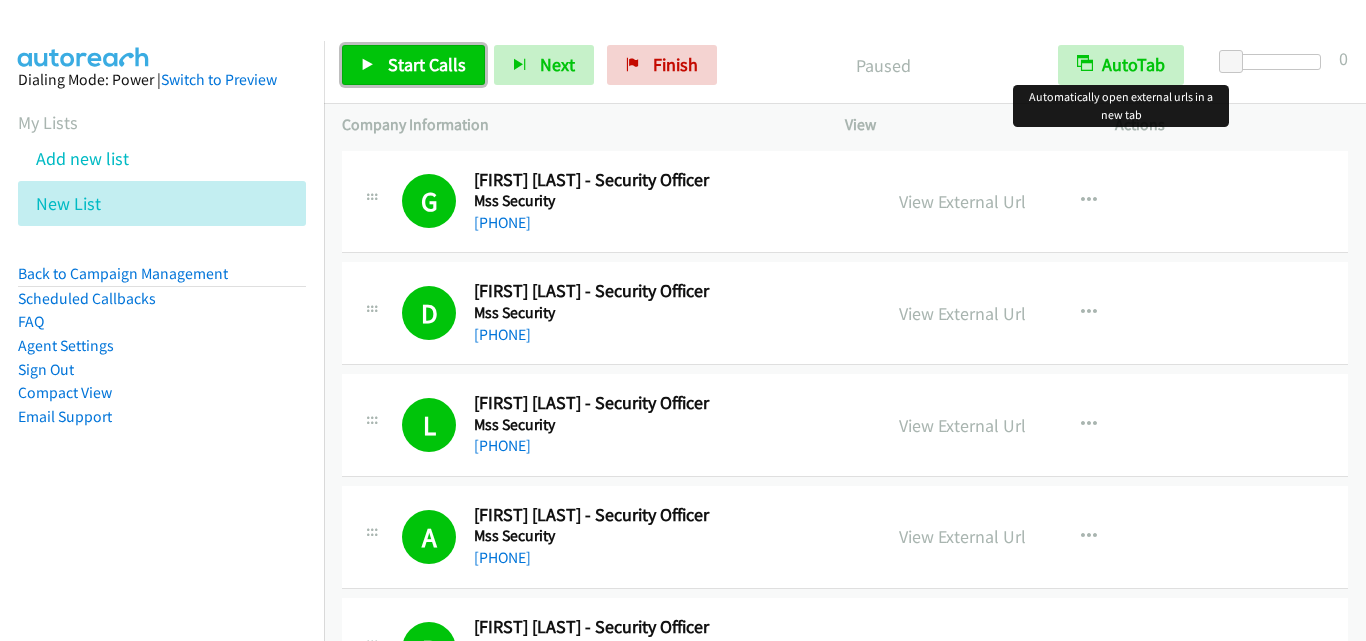 click at bounding box center [368, 66] 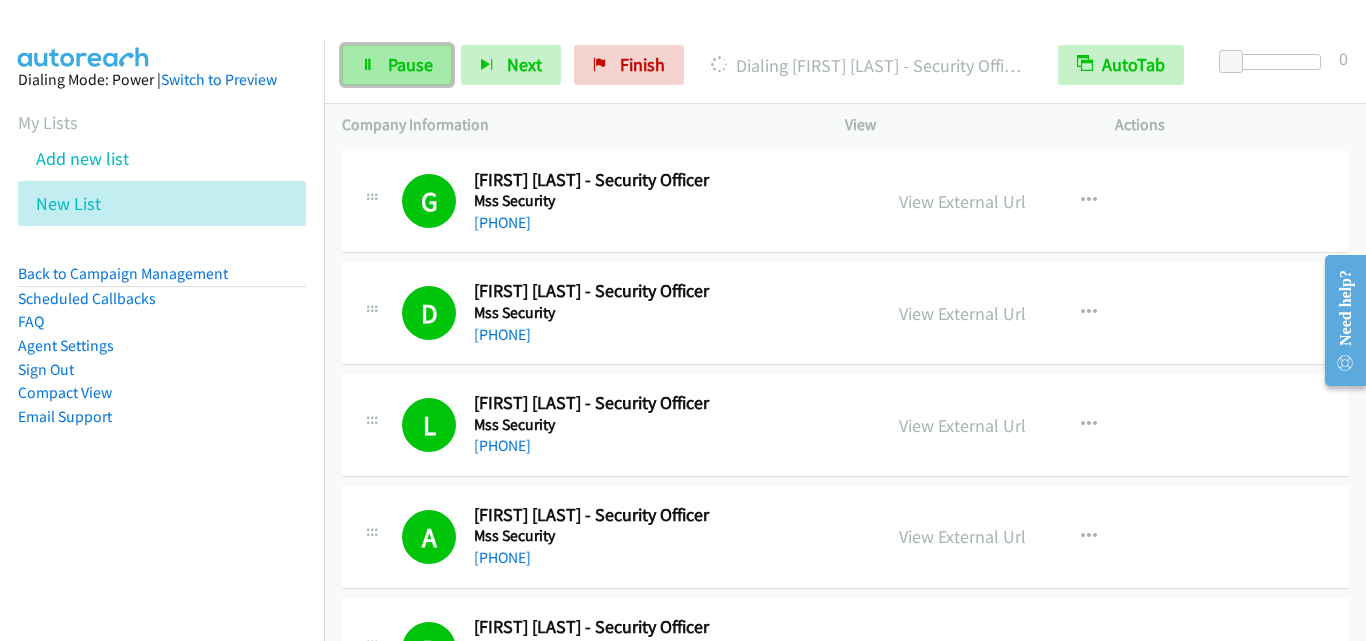 click at bounding box center [368, 66] 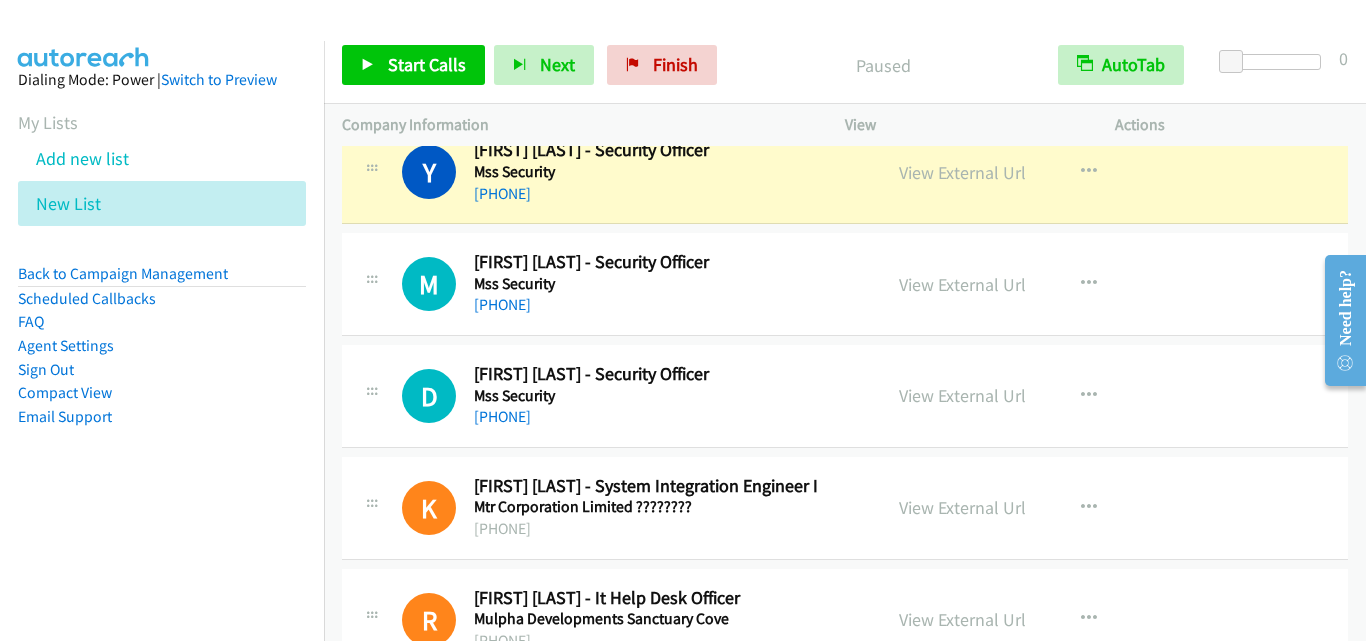 scroll, scrollTop: 600, scrollLeft: 0, axis: vertical 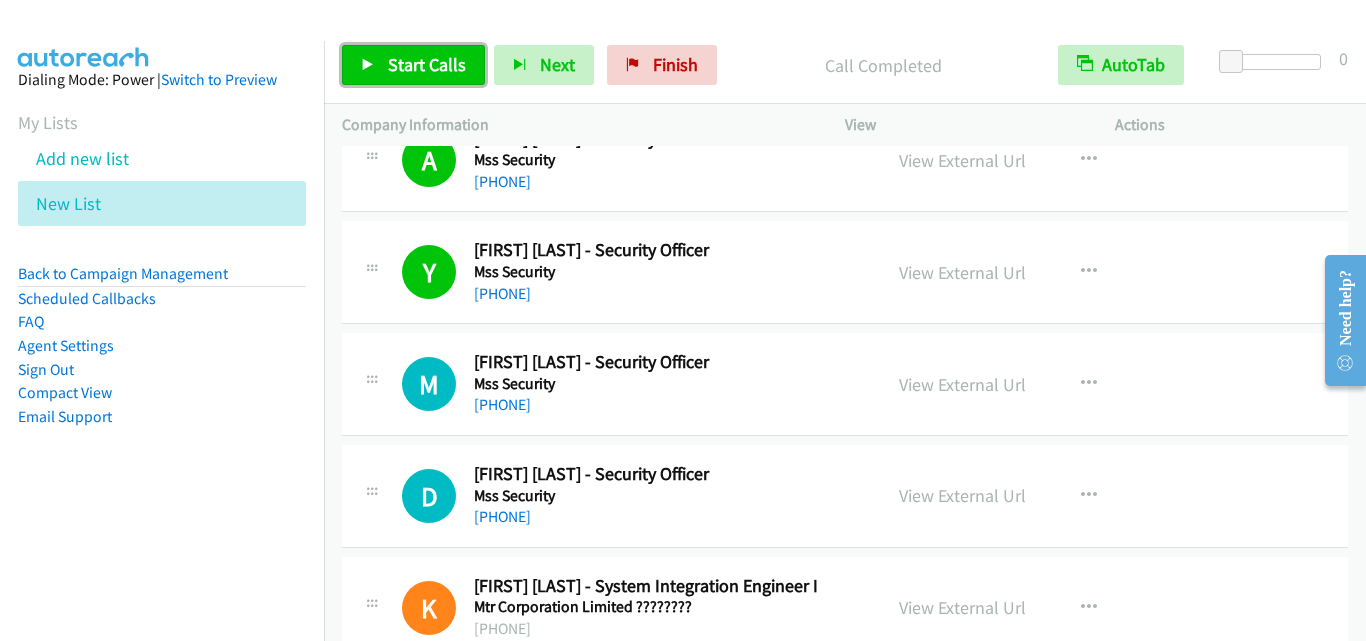 click on "Start Calls" at bounding box center (427, 64) 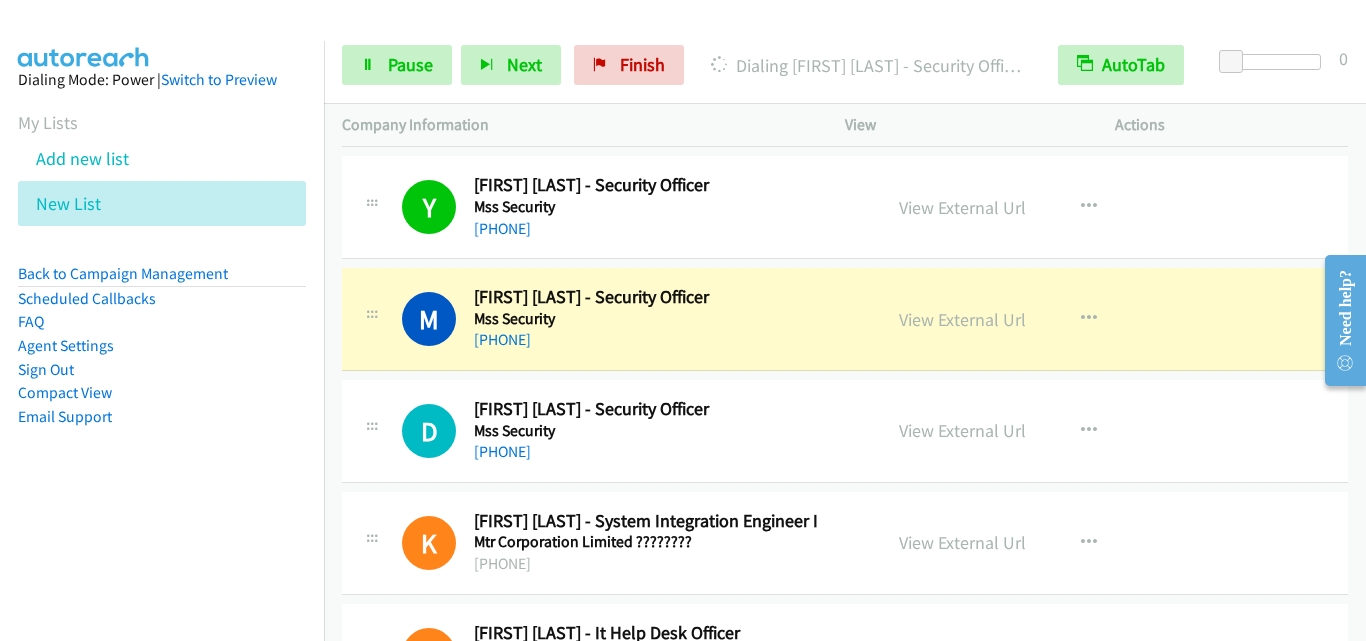 scroll, scrollTop: 700, scrollLeft: 0, axis: vertical 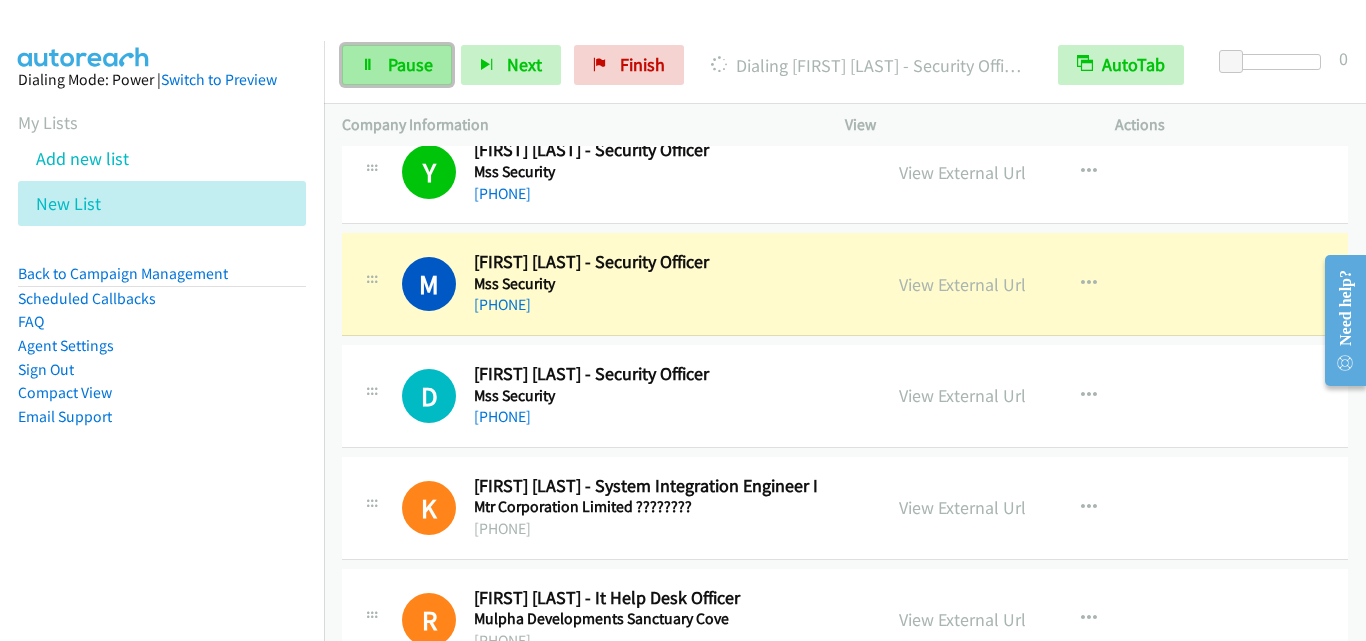 click on "Pause" at bounding box center (397, 65) 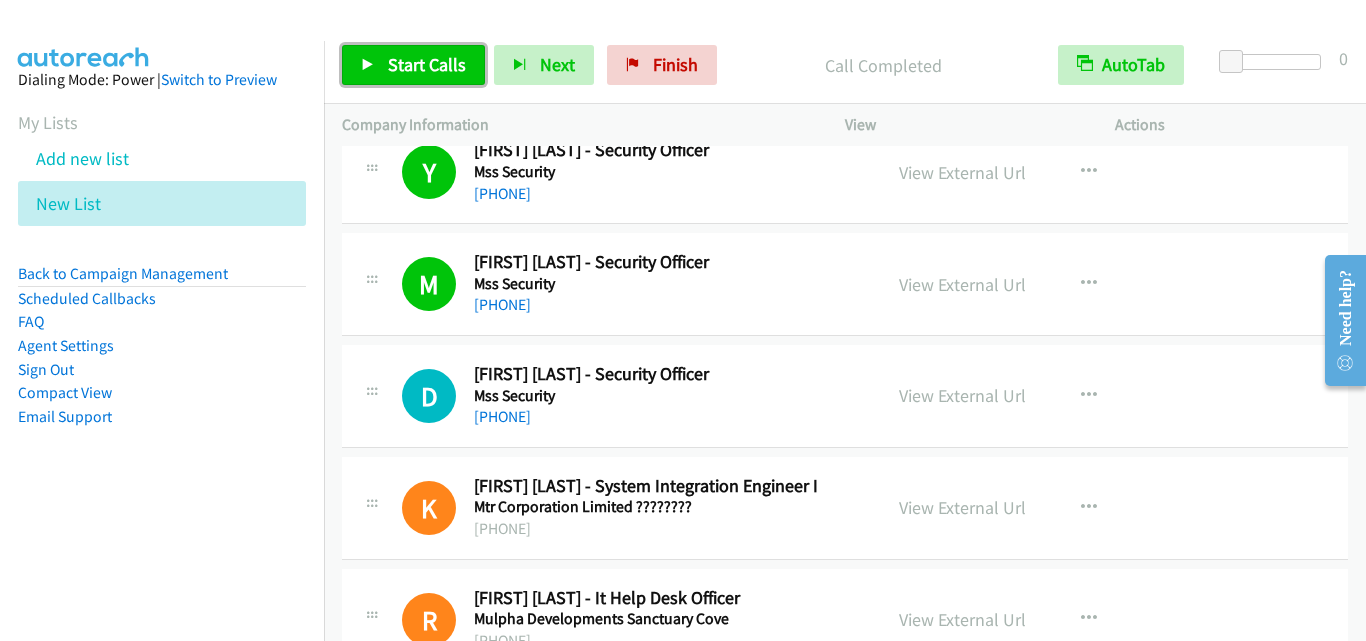 click on "Start Calls" at bounding box center [427, 64] 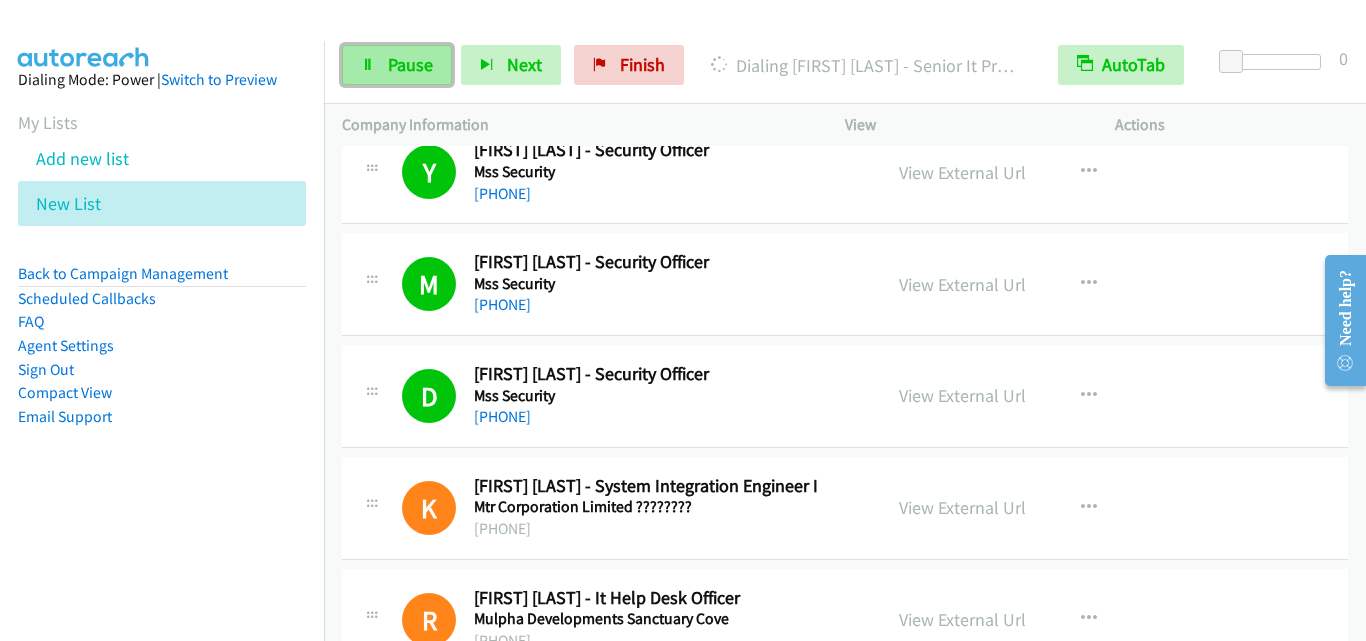 click on "Pause" at bounding box center [410, 64] 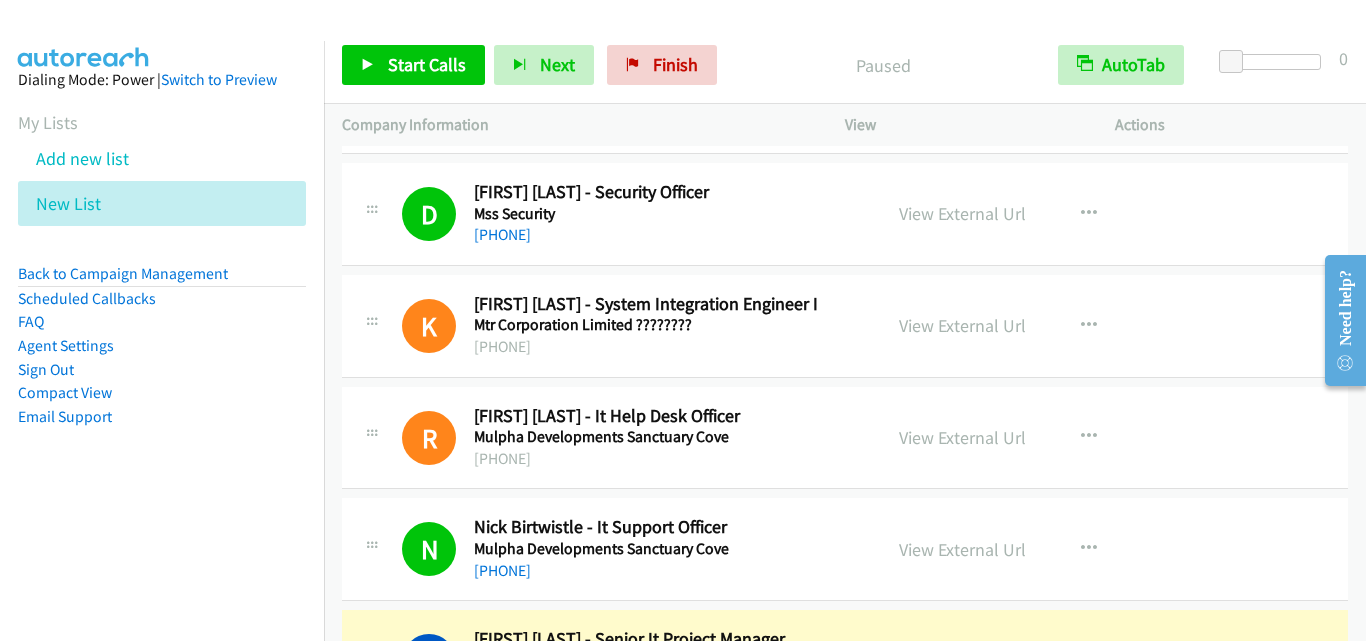 scroll, scrollTop: 1100, scrollLeft: 0, axis: vertical 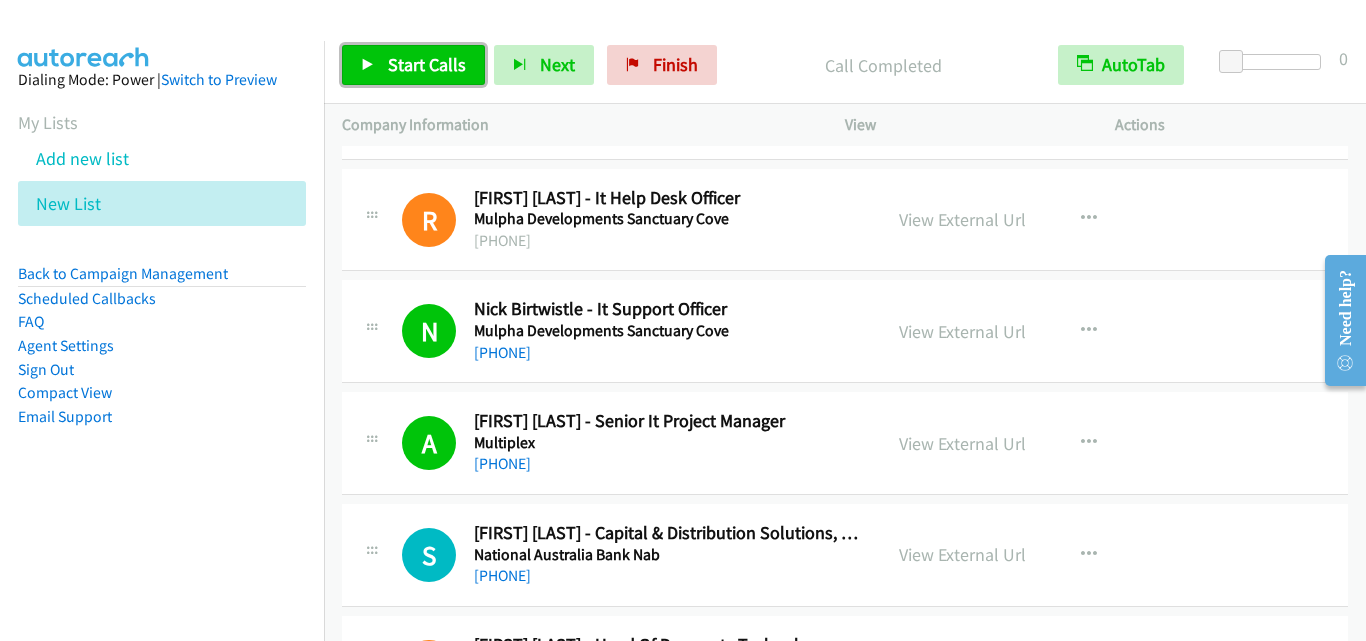 drag, startPoint x: 428, startPoint y: 62, endPoint x: 664, endPoint y: 429, distance: 436.3313 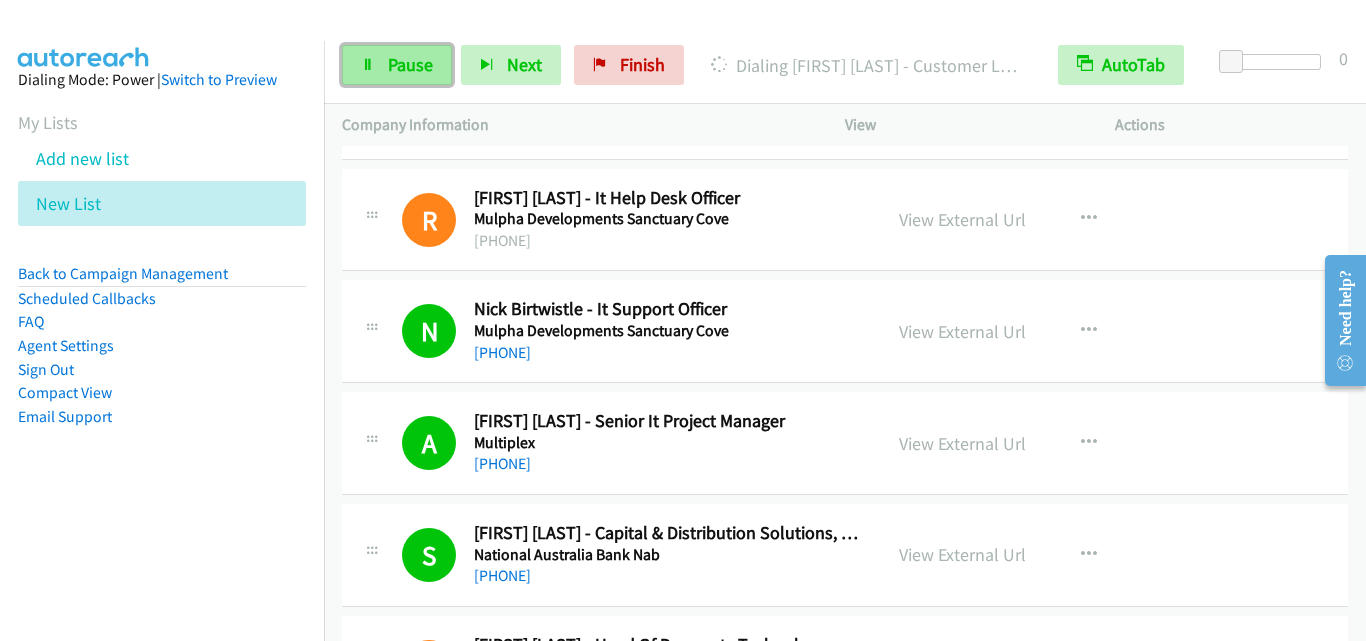 click on "Pause" at bounding box center (397, 65) 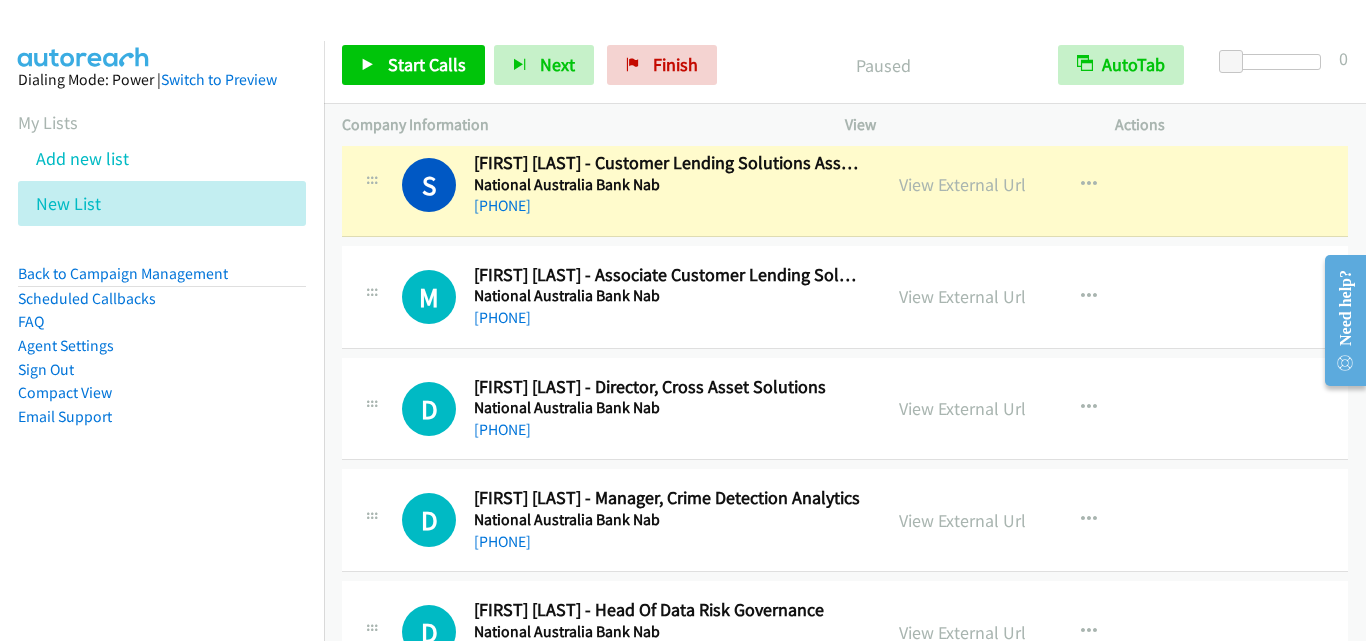 scroll, scrollTop: 2600, scrollLeft: 0, axis: vertical 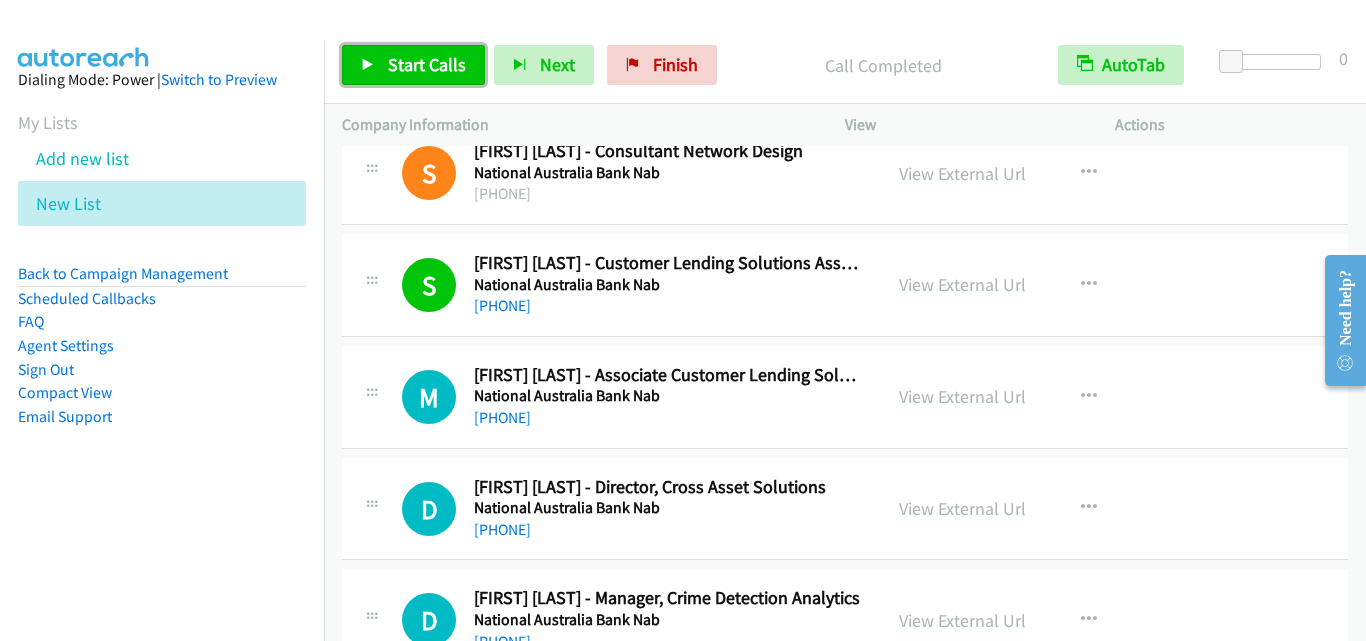 click on "Start Calls" at bounding box center [427, 64] 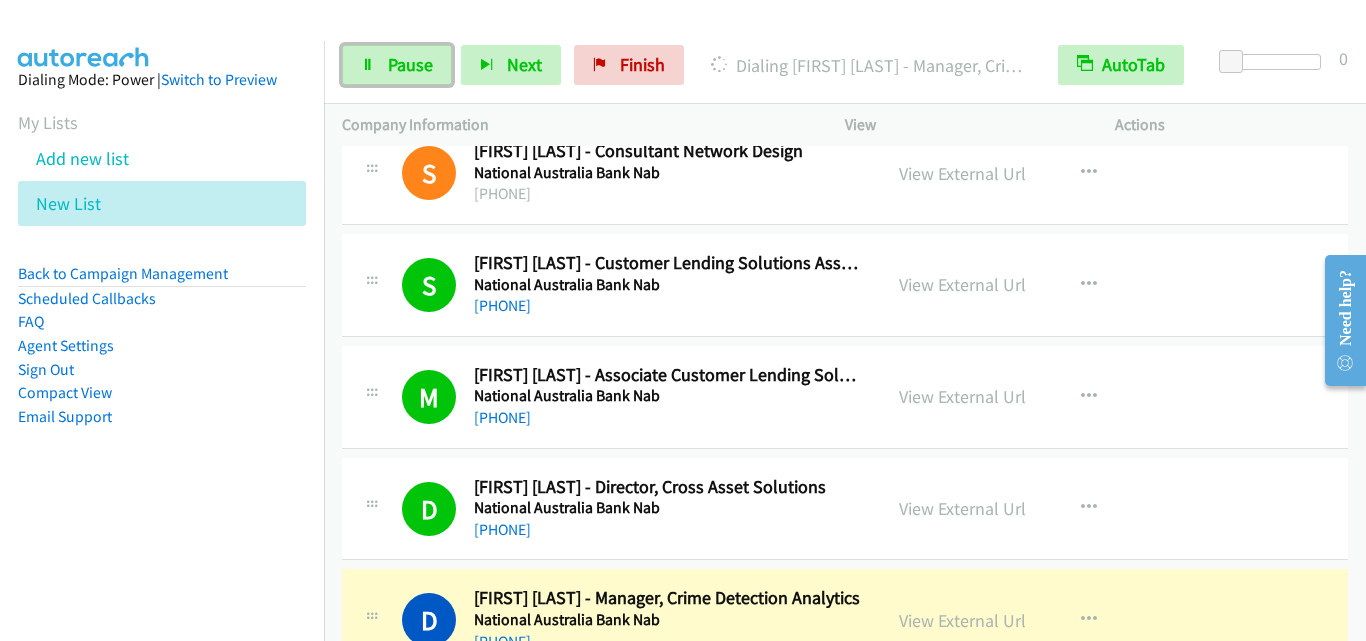 scroll, scrollTop: 2900, scrollLeft: 0, axis: vertical 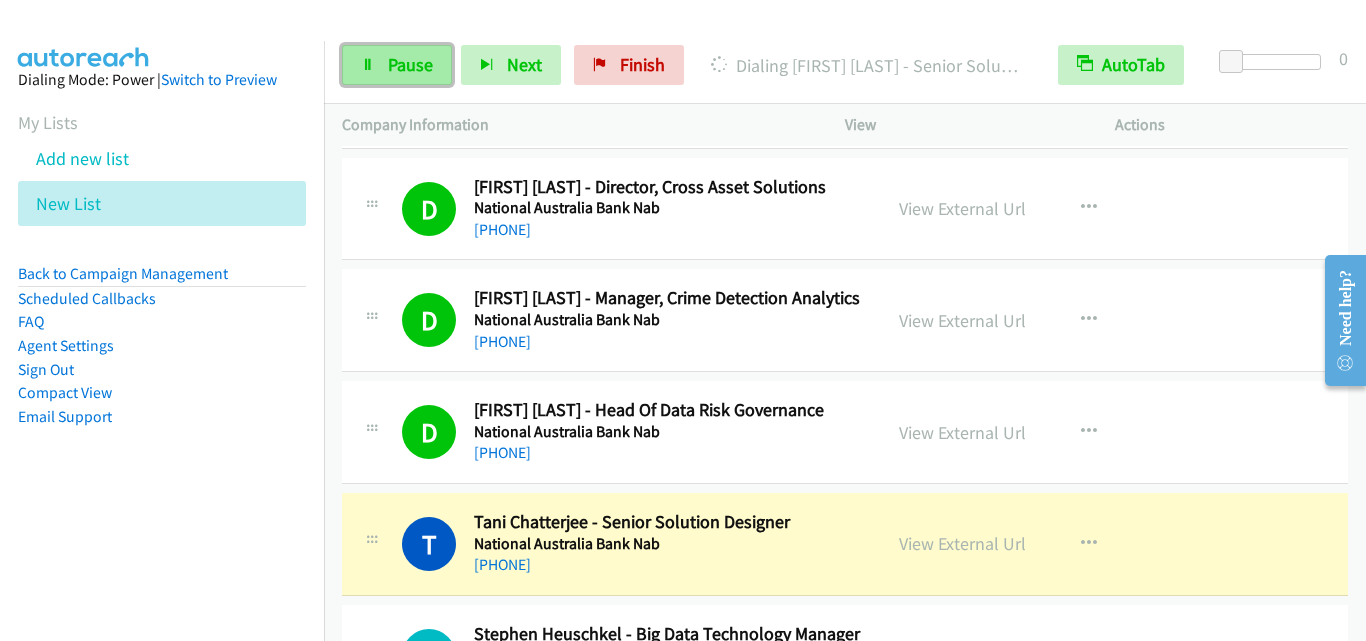 click on "Pause" at bounding box center (410, 64) 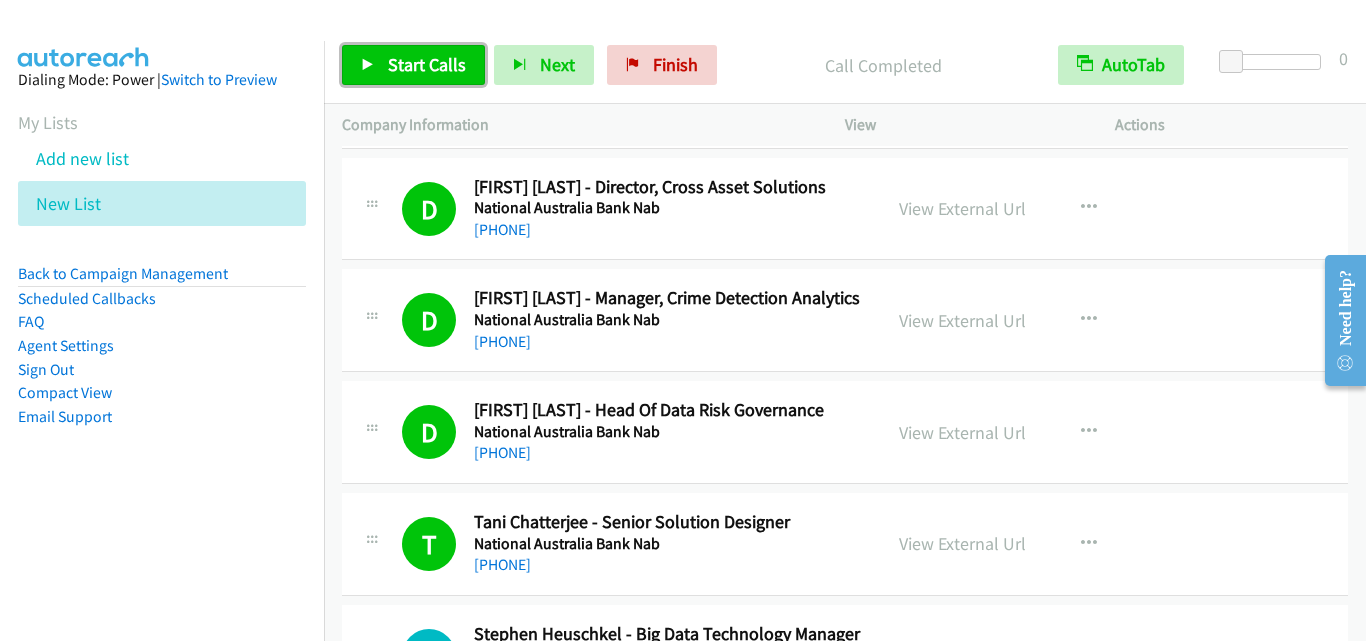 click on "Start Calls" at bounding box center (427, 64) 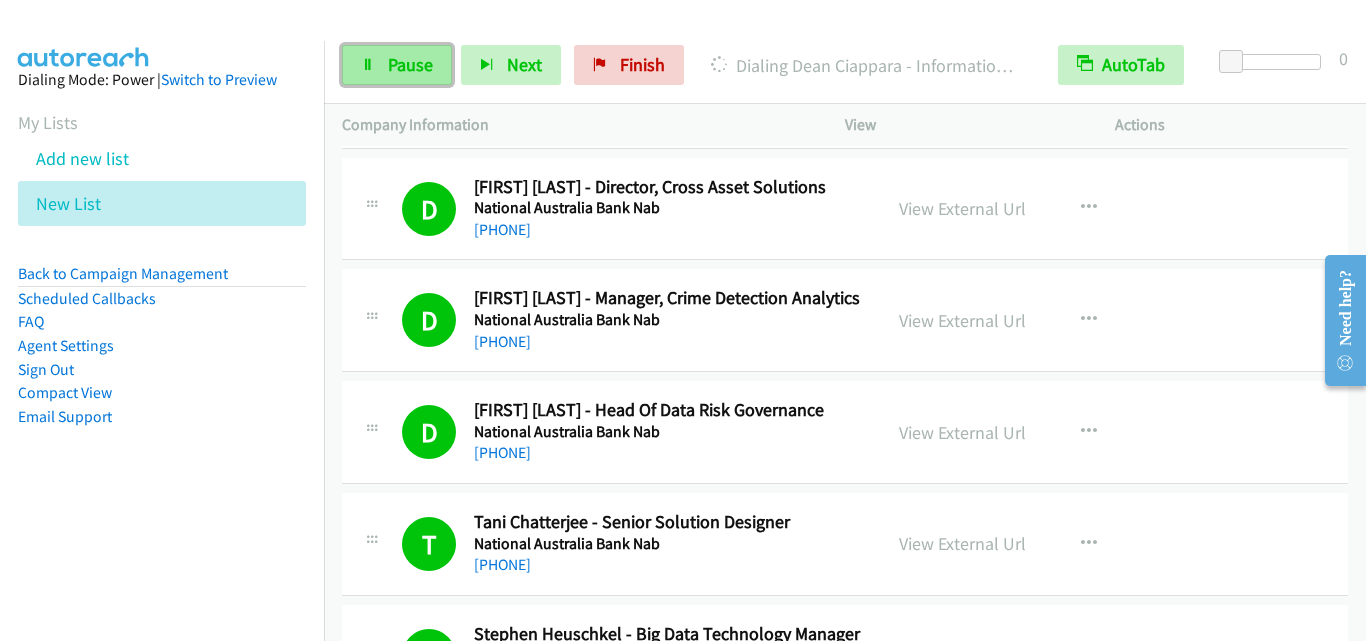 click on "Pause" at bounding box center (410, 64) 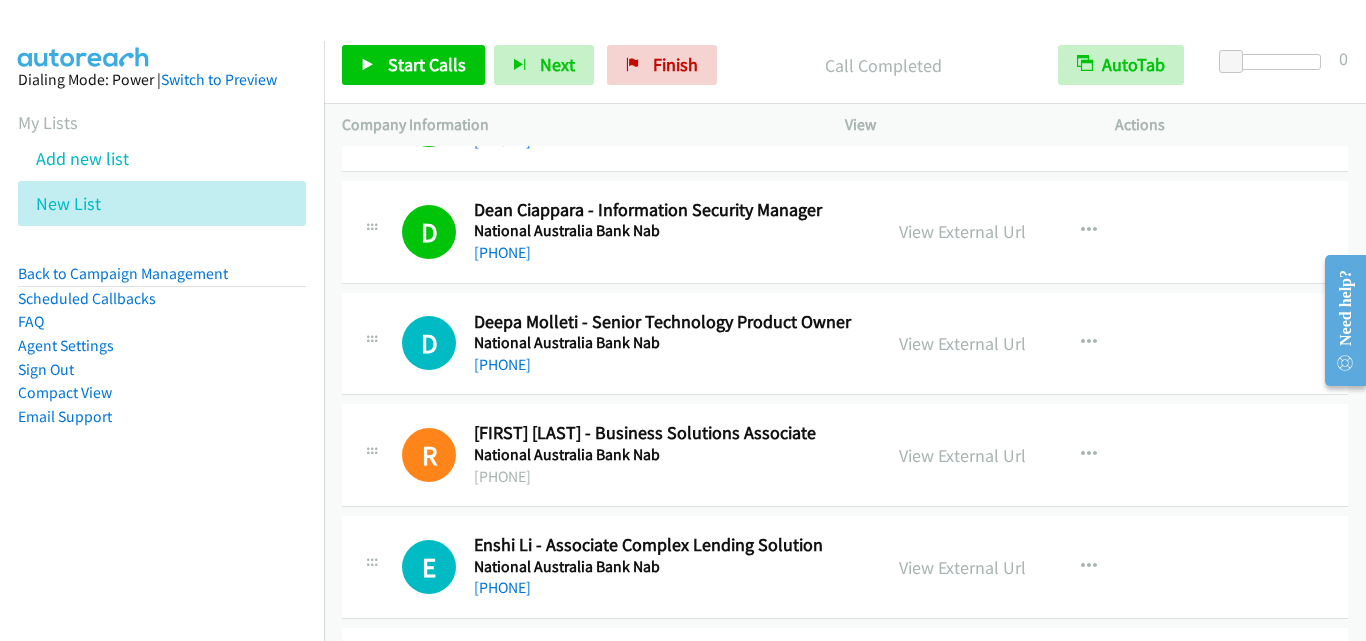 scroll, scrollTop: 3400, scrollLeft: 0, axis: vertical 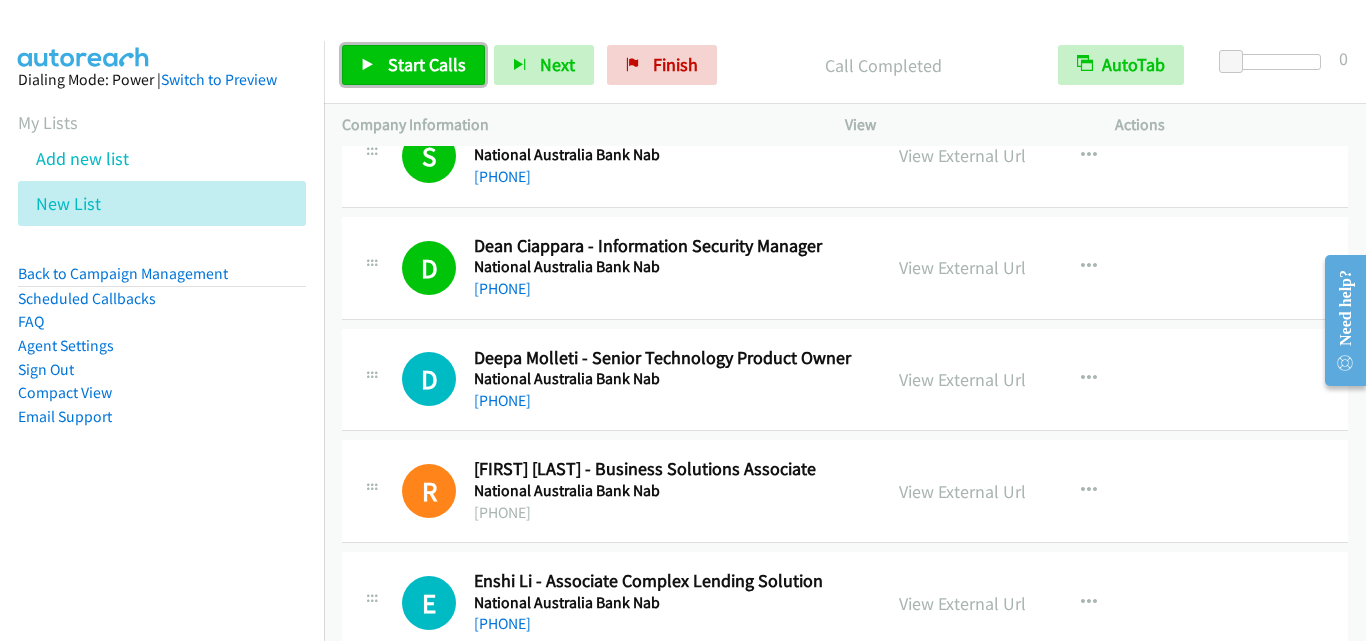 click on "Start Calls" at bounding box center [427, 64] 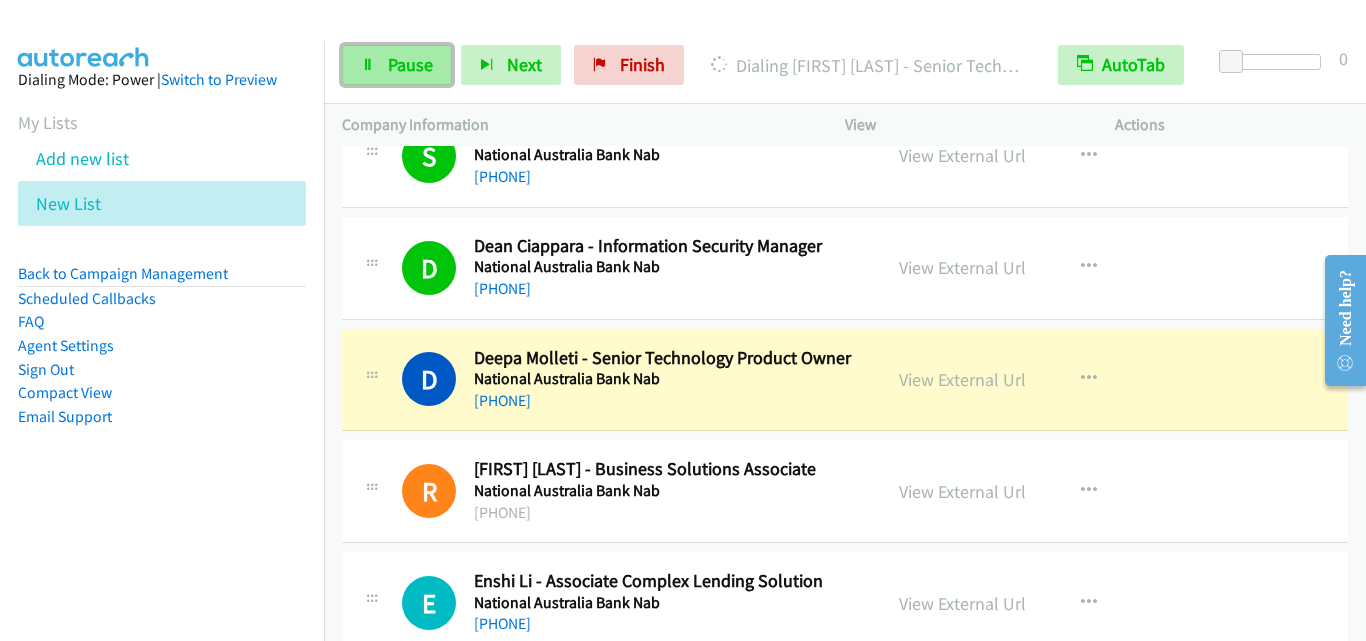 click on "Pause" at bounding box center [410, 64] 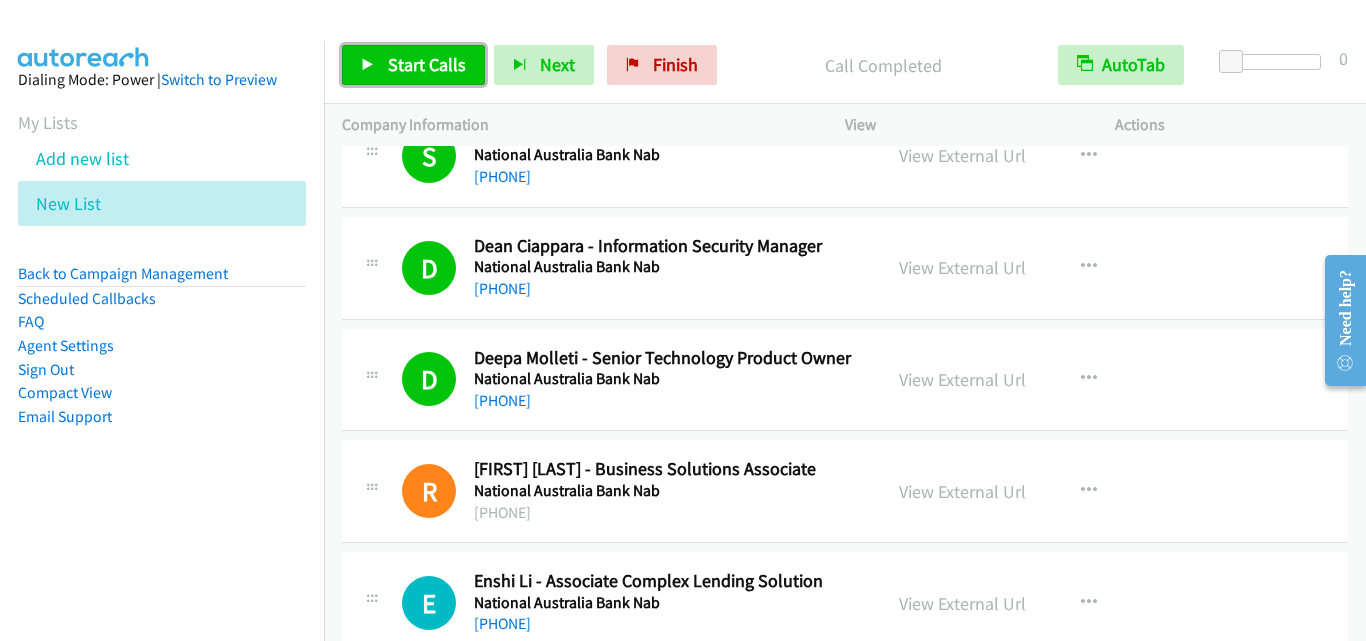 drag, startPoint x: 441, startPoint y: 70, endPoint x: 469, endPoint y: 94, distance: 36.878178 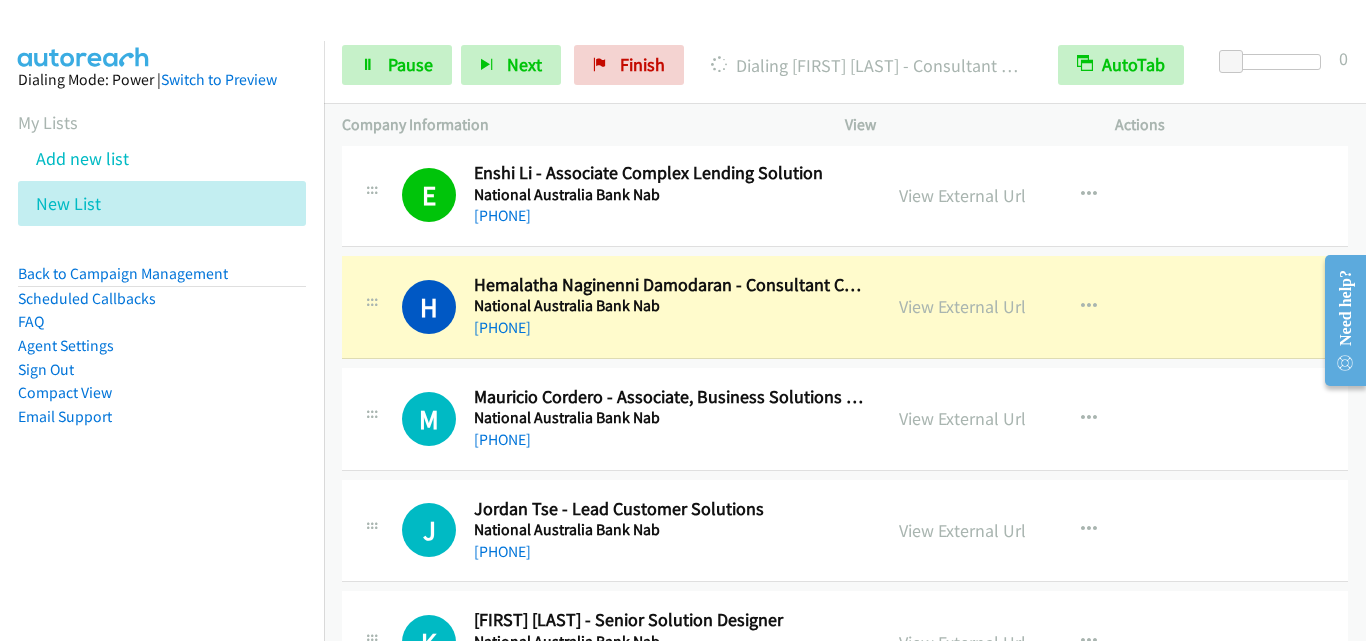 scroll, scrollTop: 3800, scrollLeft: 0, axis: vertical 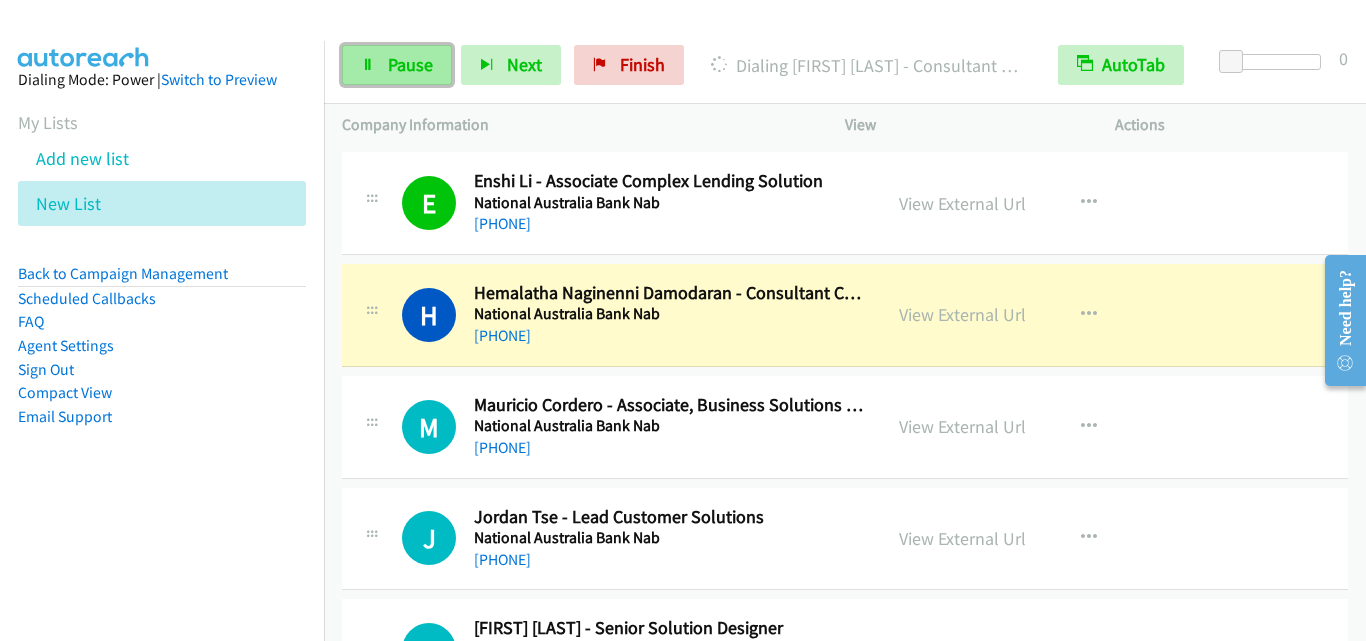 click on "Pause" at bounding box center (410, 64) 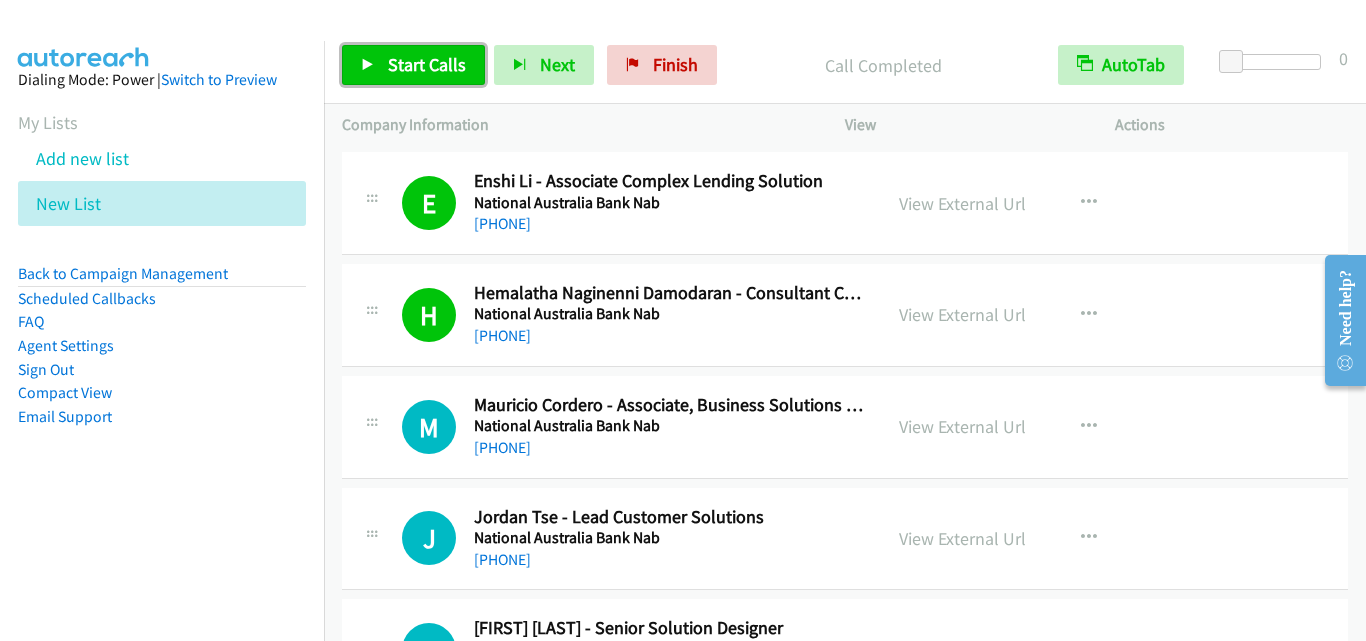 click on "Start Calls" at bounding box center [427, 64] 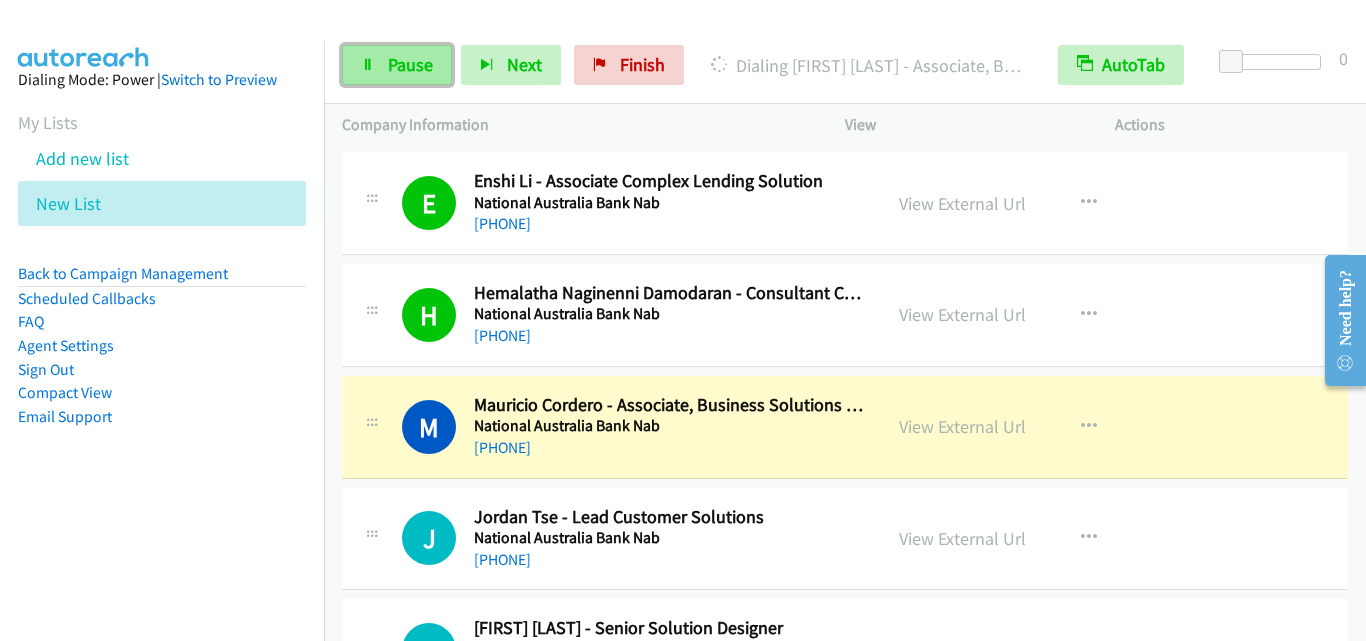 click on "Pause" at bounding box center (397, 65) 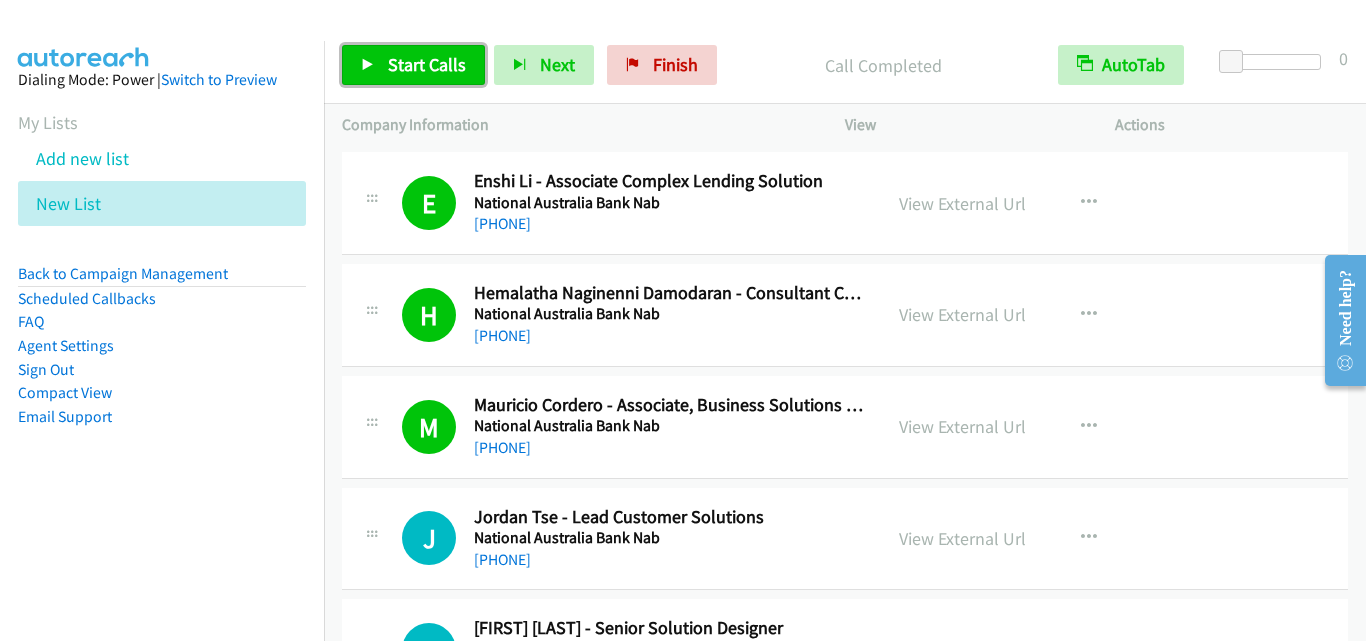 click on "Start Calls" at bounding box center [427, 64] 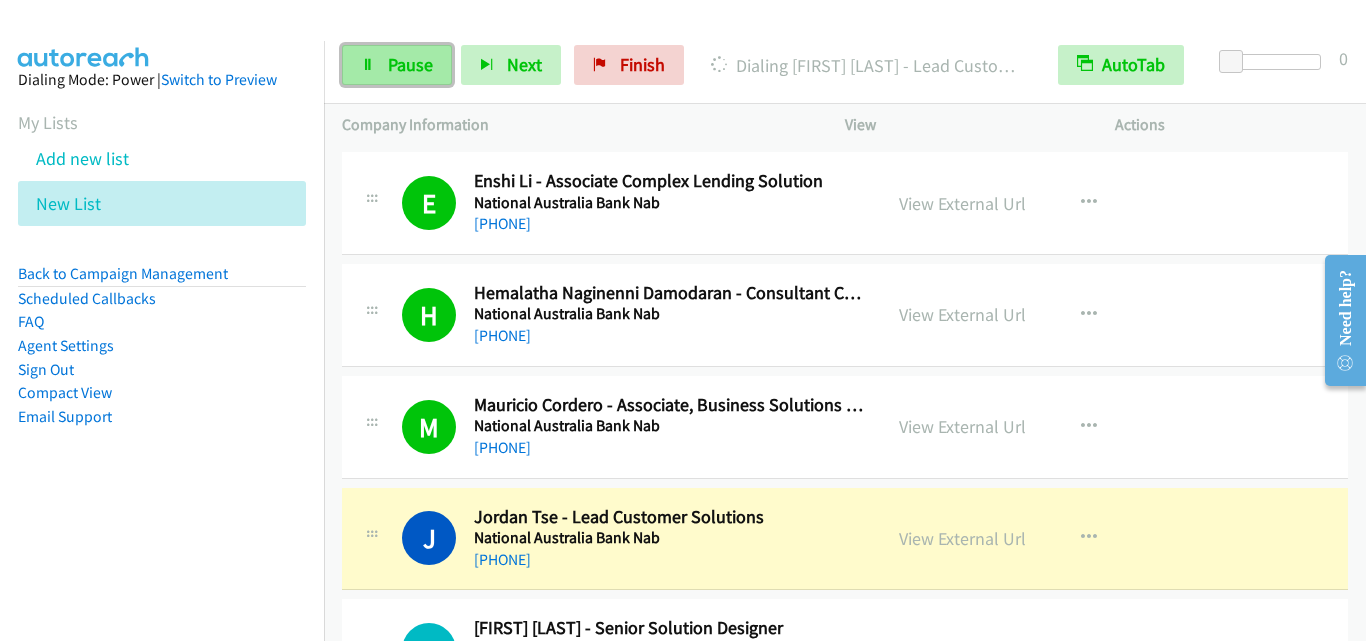 click on "Pause" at bounding box center (410, 64) 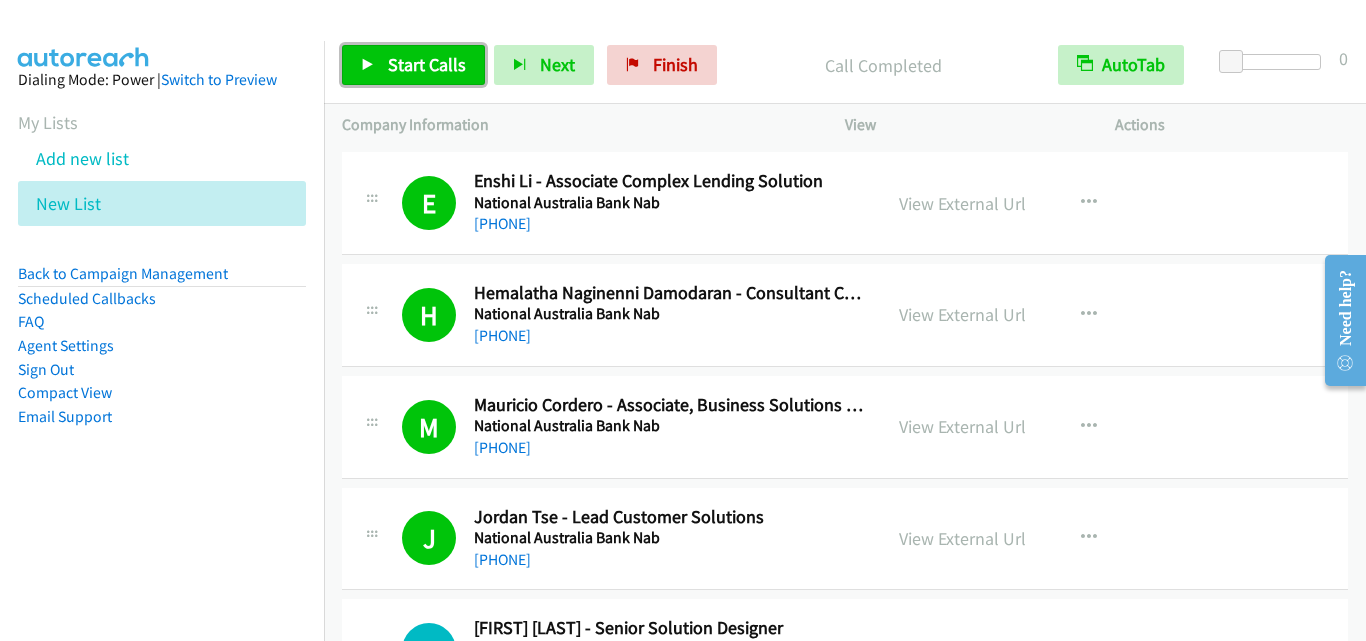 click on "Start Calls" at bounding box center (413, 65) 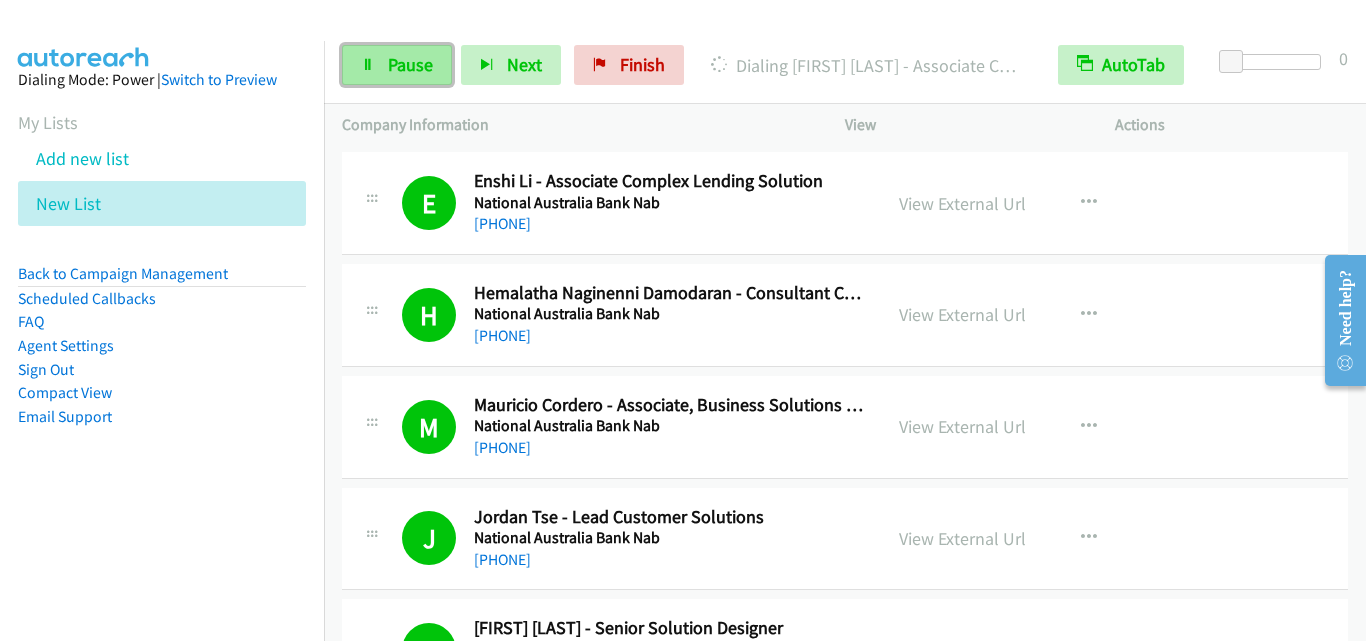 click on "Pause" at bounding box center [397, 65] 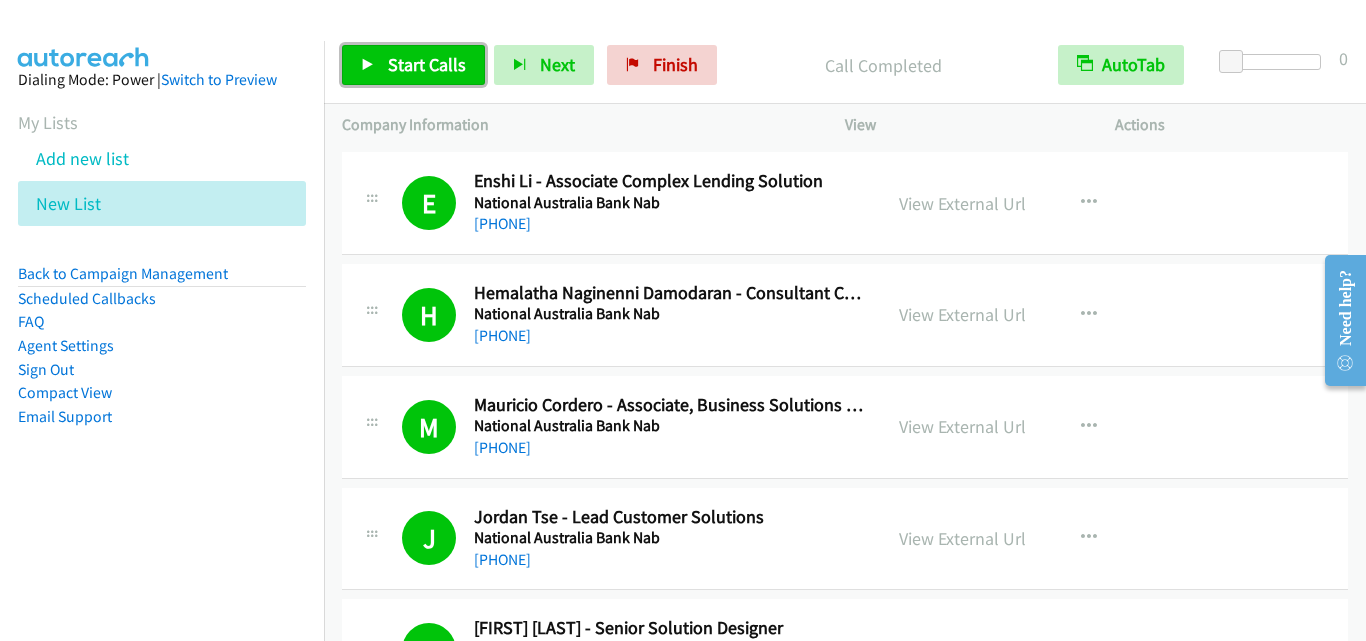 click on "Start Calls" at bounding box center [413, 65] 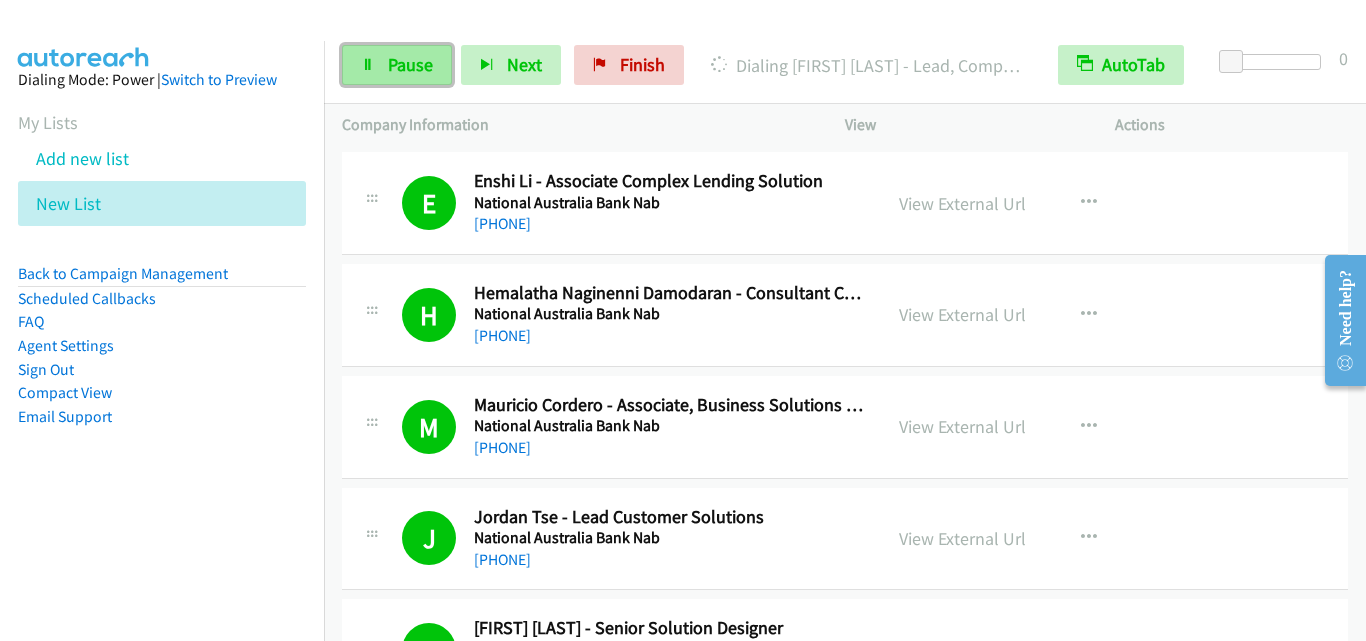 click on "Pause" at bounding box center [410, 64] 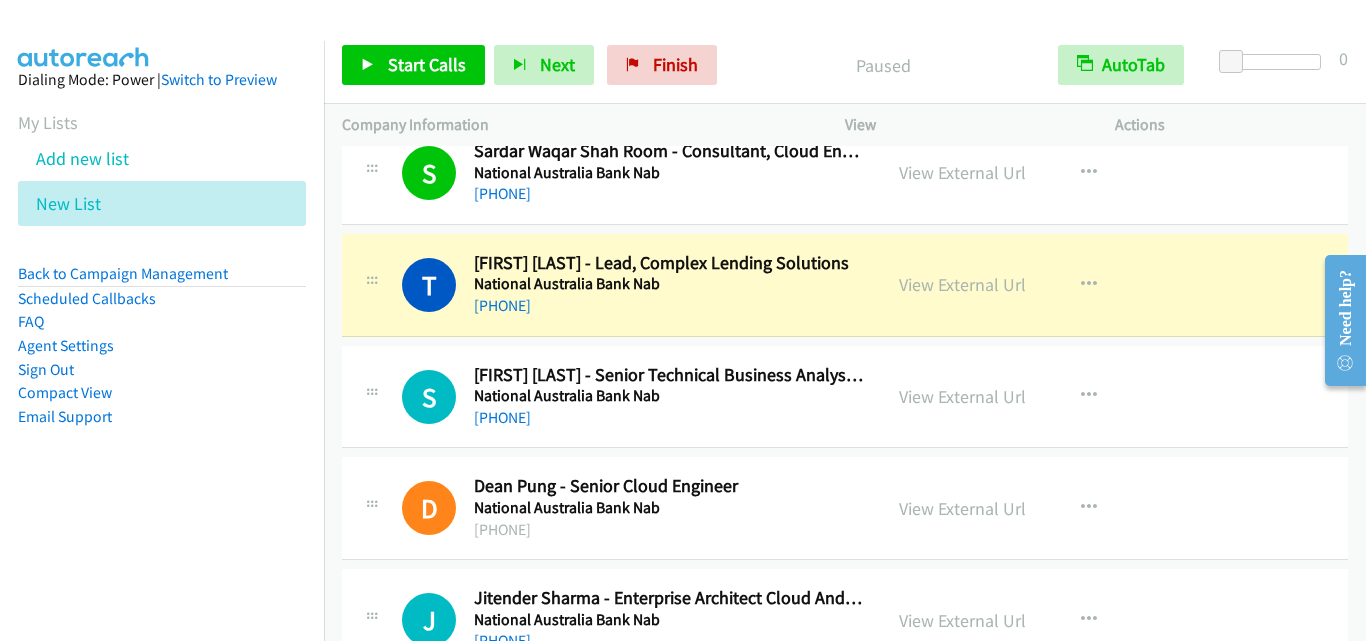 scroll, scrollTop: 4500, scrollLeft: 0, axis: vertical 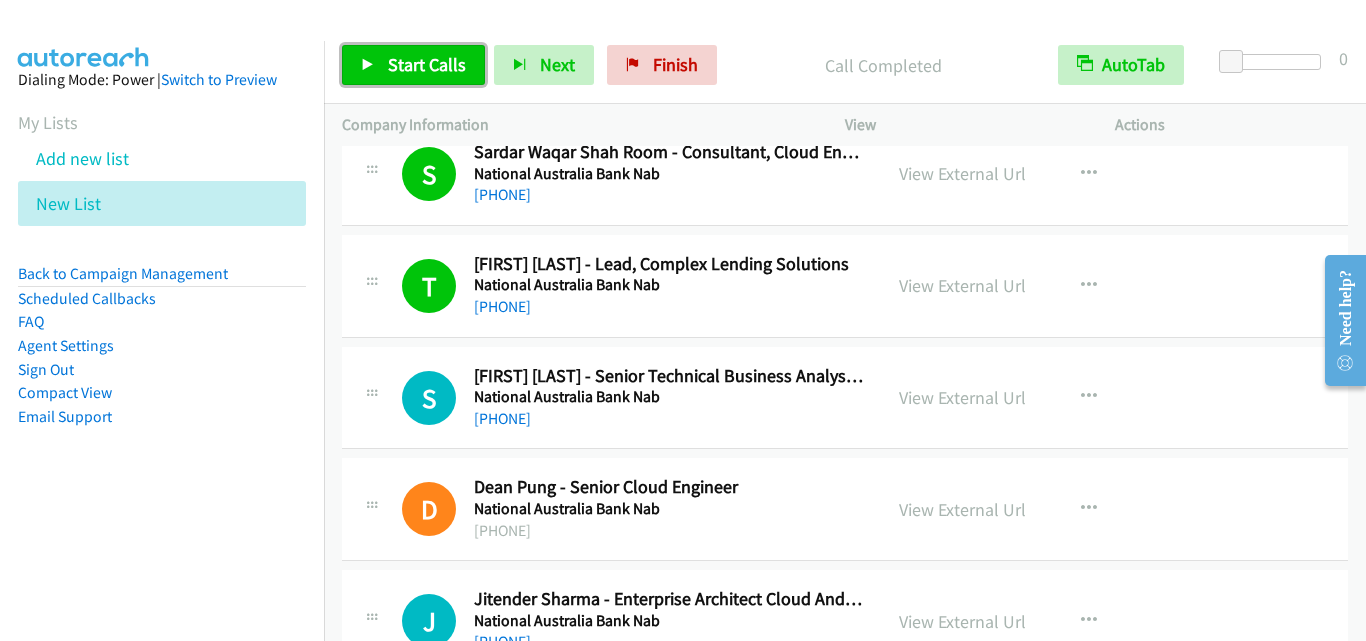 click on "Start Calls" at bounding box center [413, 65] 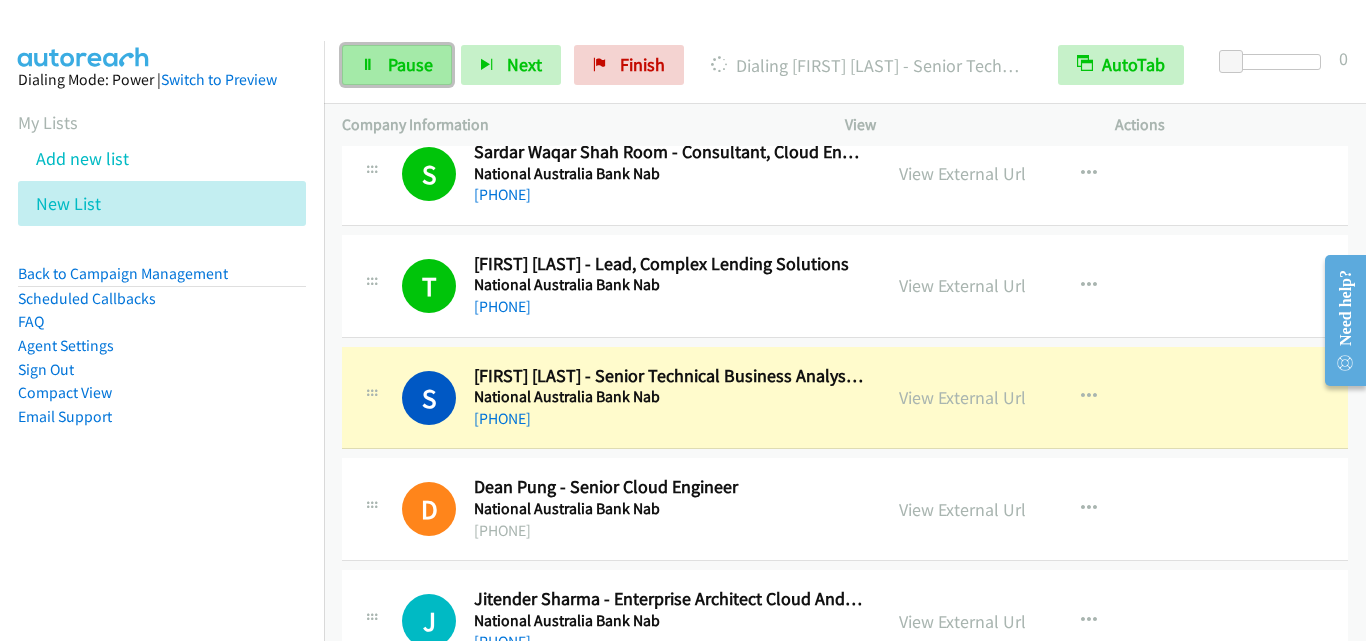 click at bounding box center (368, 66) 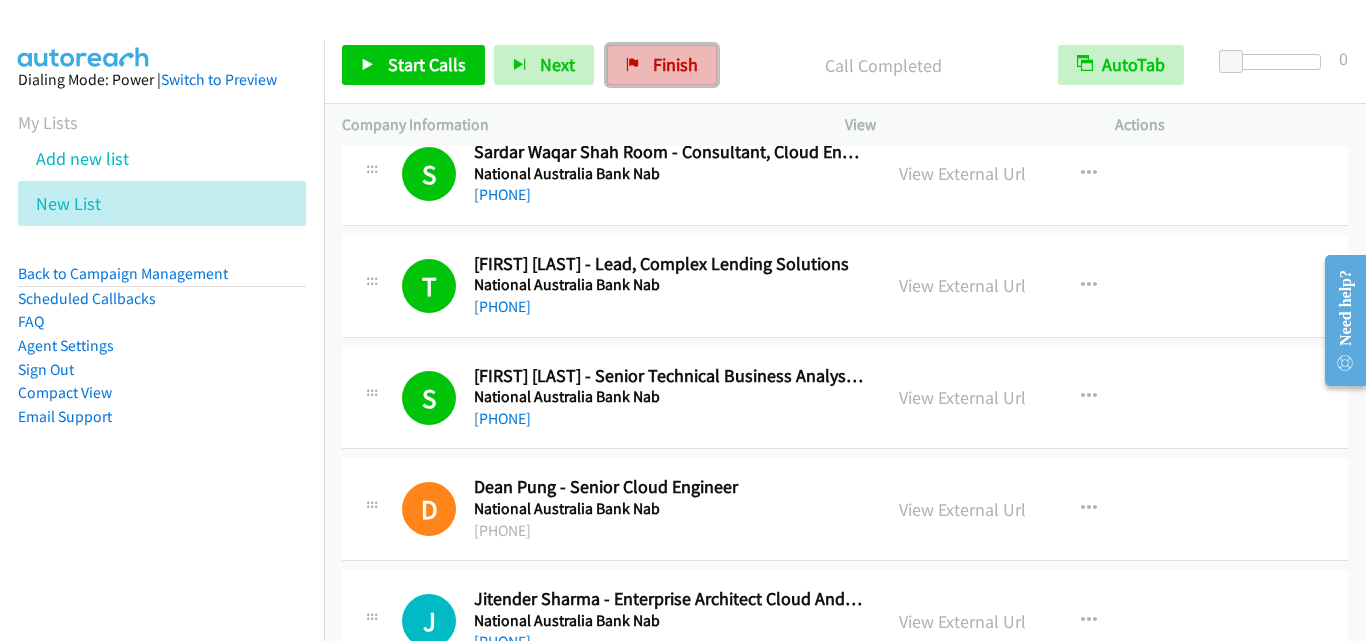 click on "Finish" at bounding box center [662, 65] 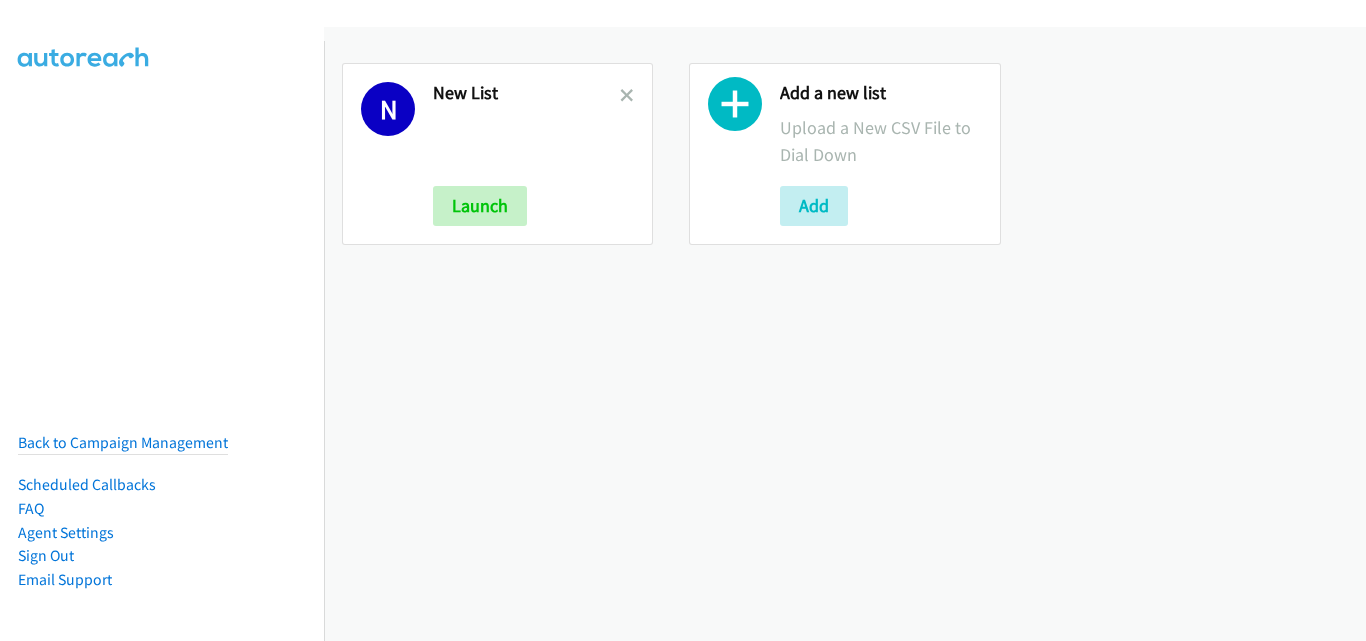 scroll, scrollTop: 0, scrollLeft: 0, axis: both 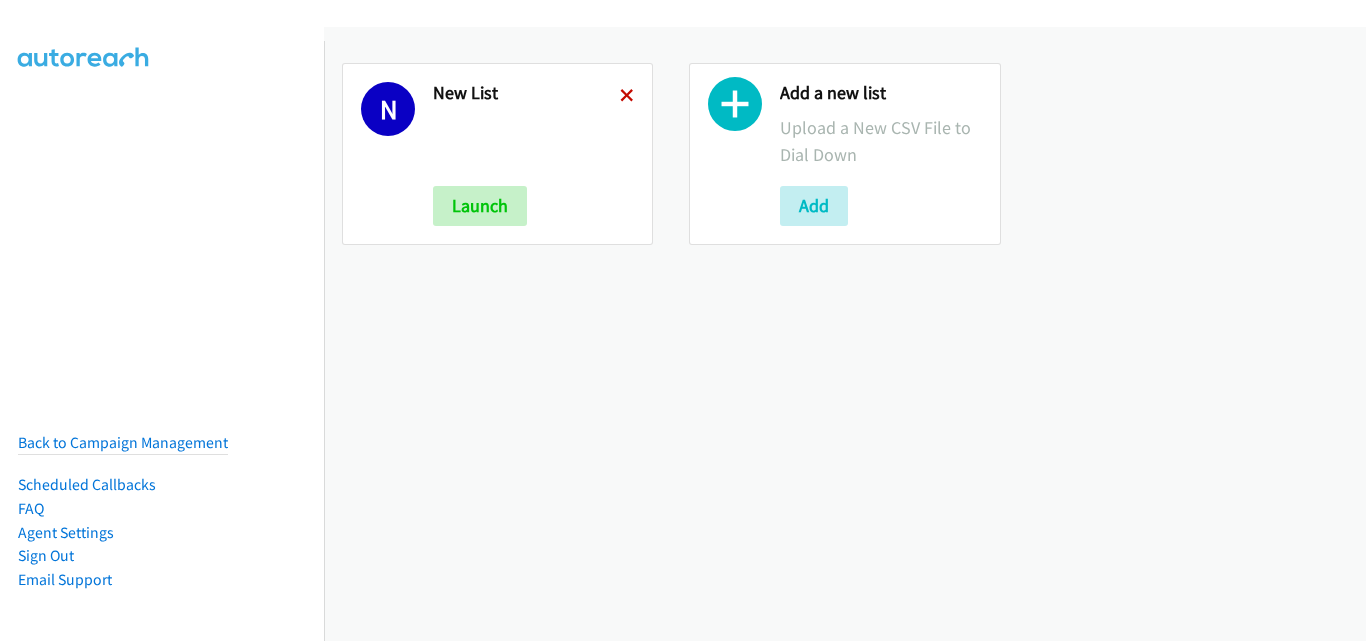 click at bounding box center [627, 97] 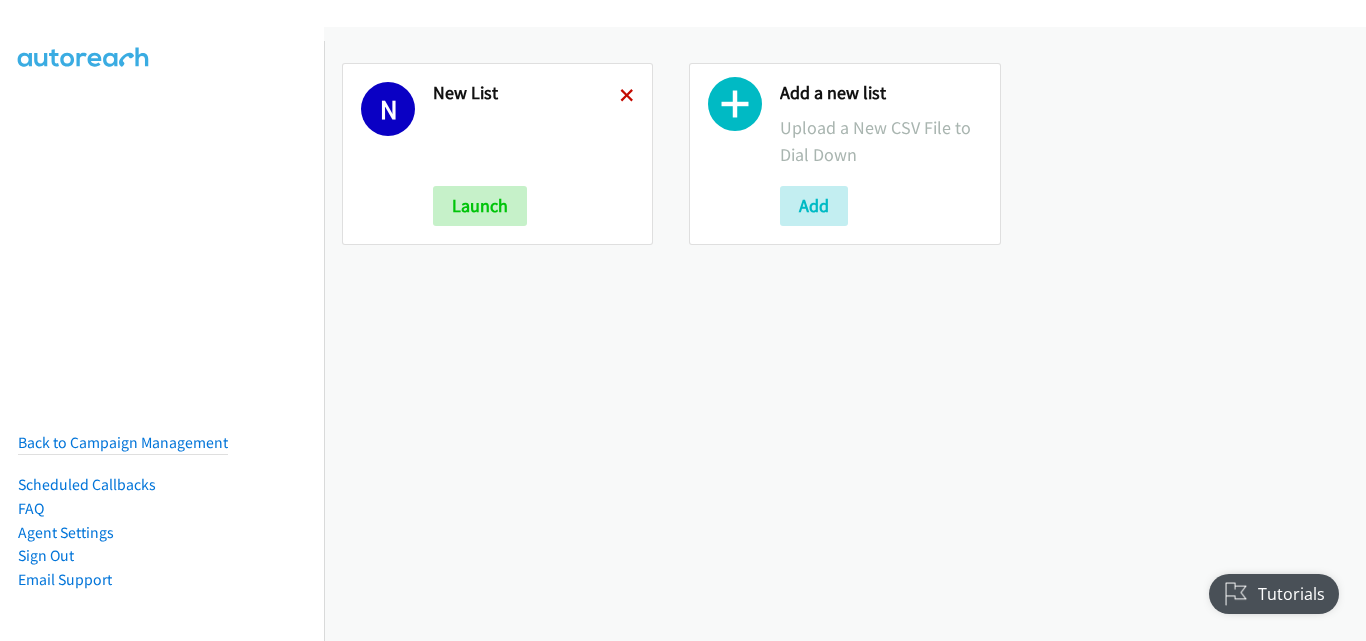 scroll, scrollTop: 0, scrollLeft: 0, axis: both 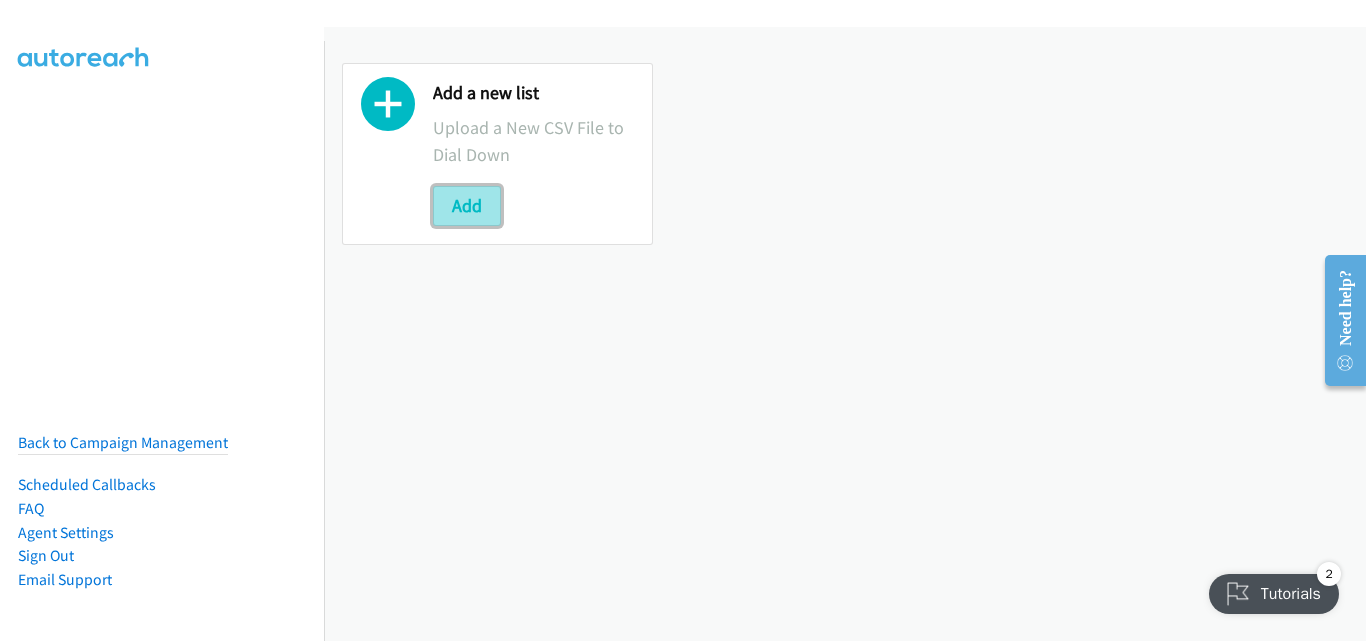 click on "Add" at bounding box center [467, 206] 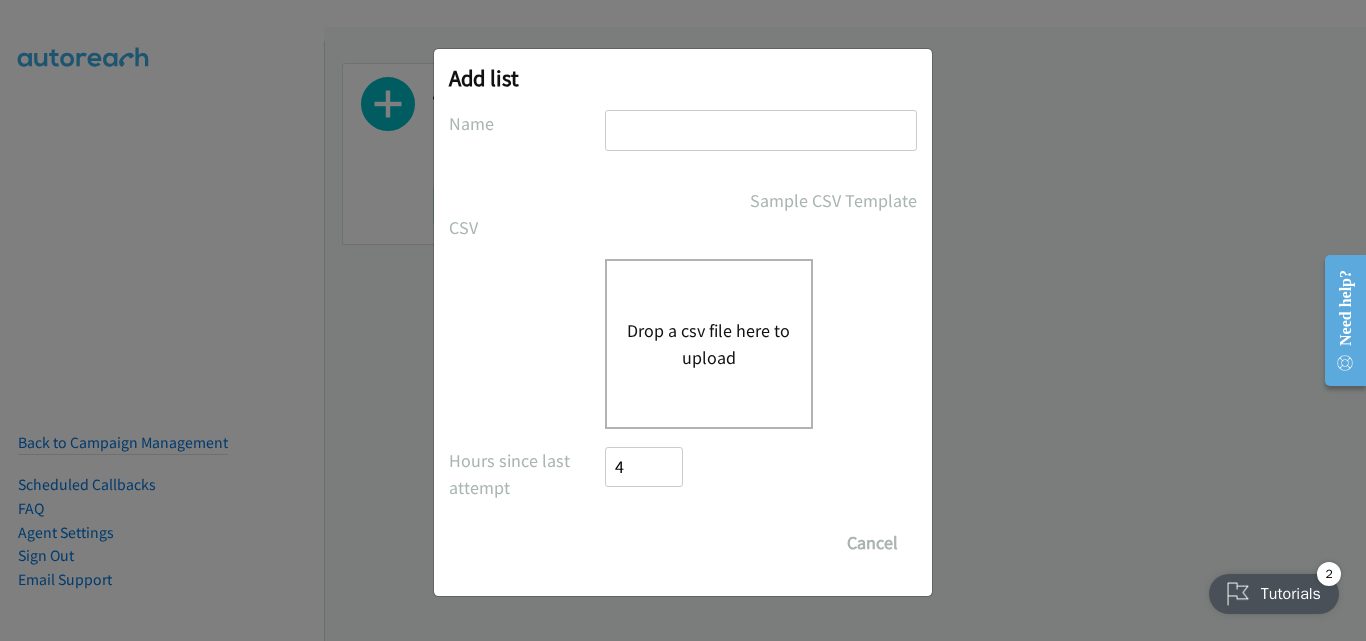click on "Drop a csv file here to upload" at bounding box center (709, 344) 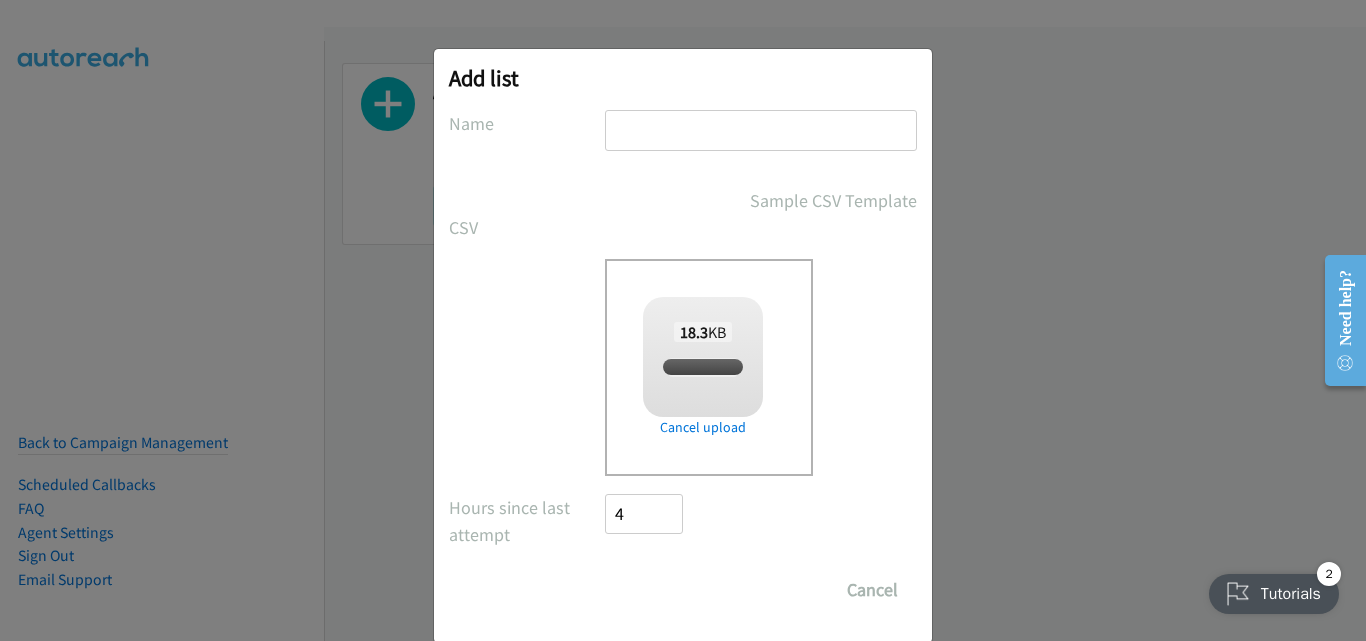 checkbox on "true" 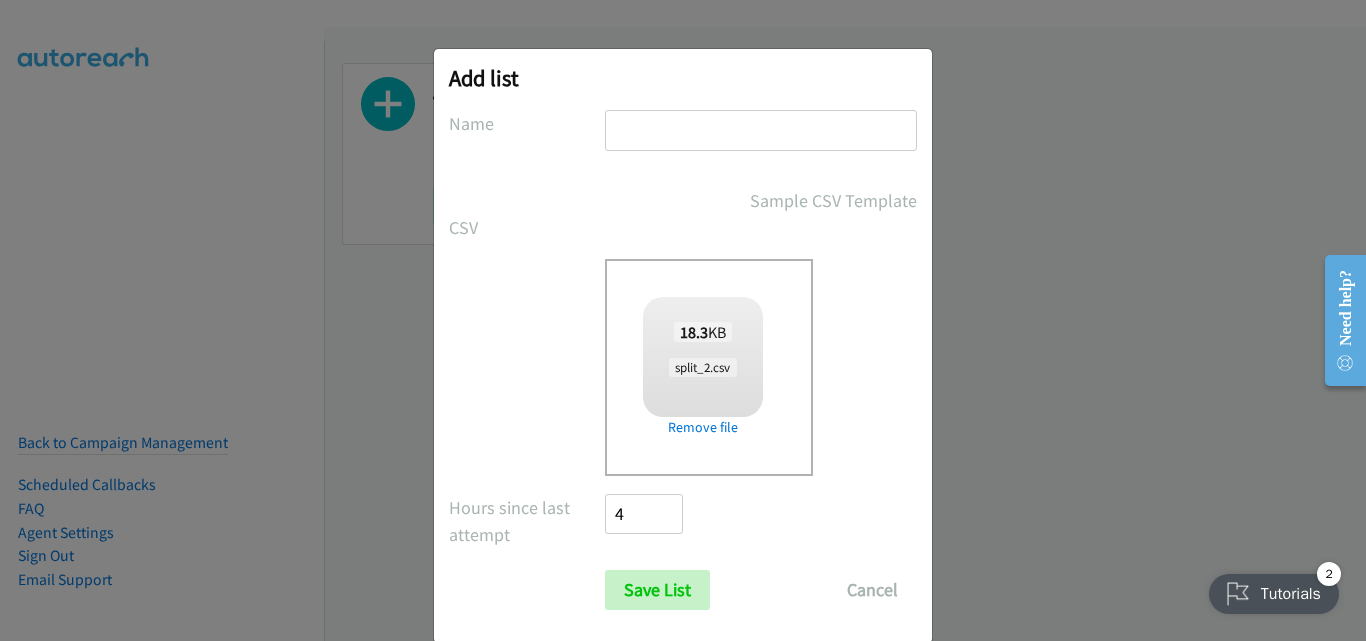 click at bounding box center (761, 130) 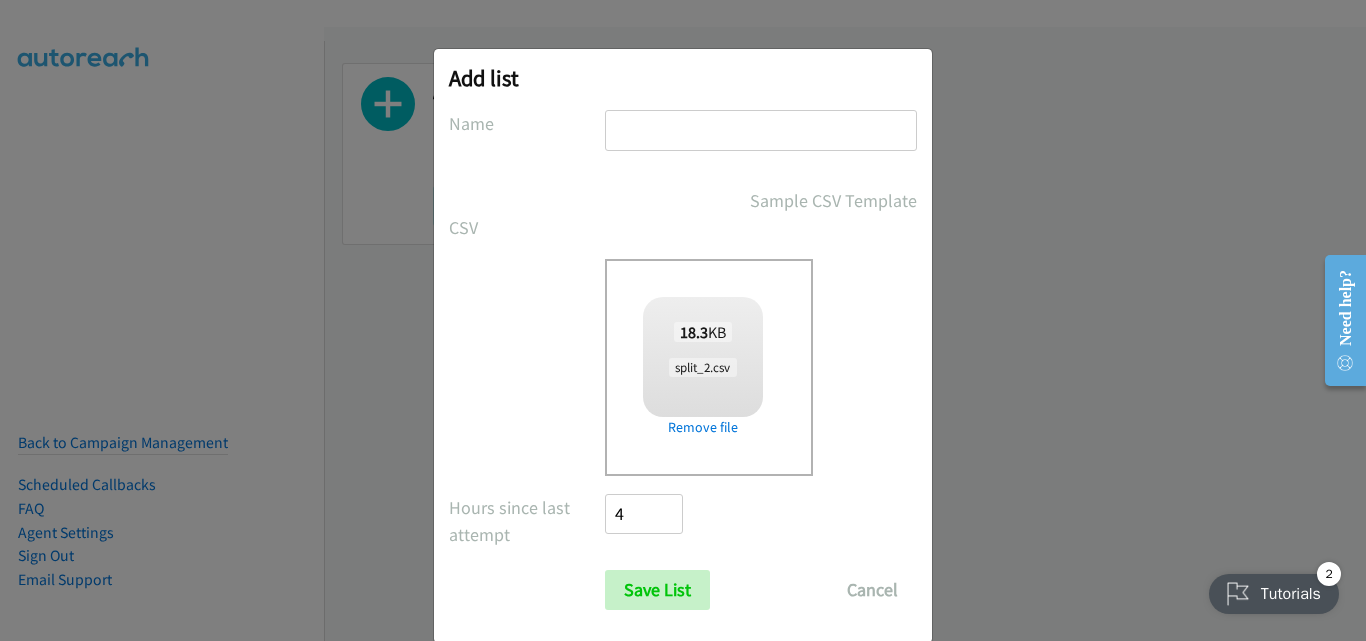 click at bounding box center (761, 130) 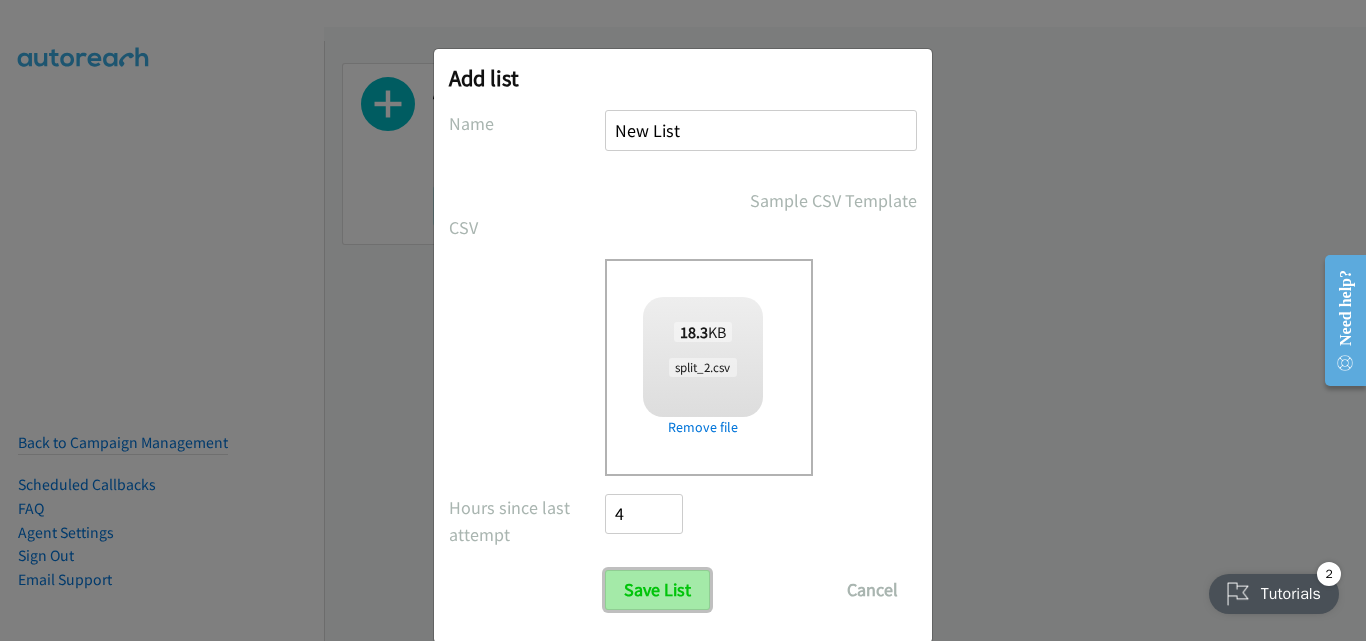click on "Save List" at bounding box center [657, 590] 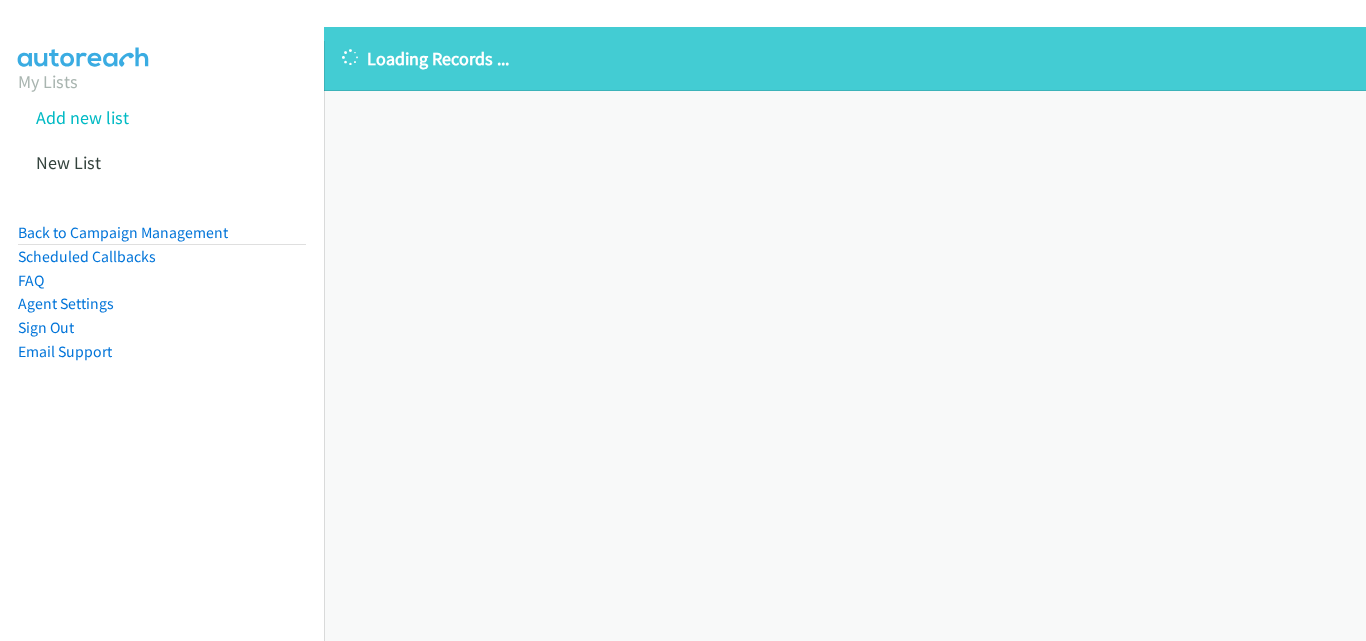 scroll, scrollTop: 0, scrollLeft: 0, axis: both 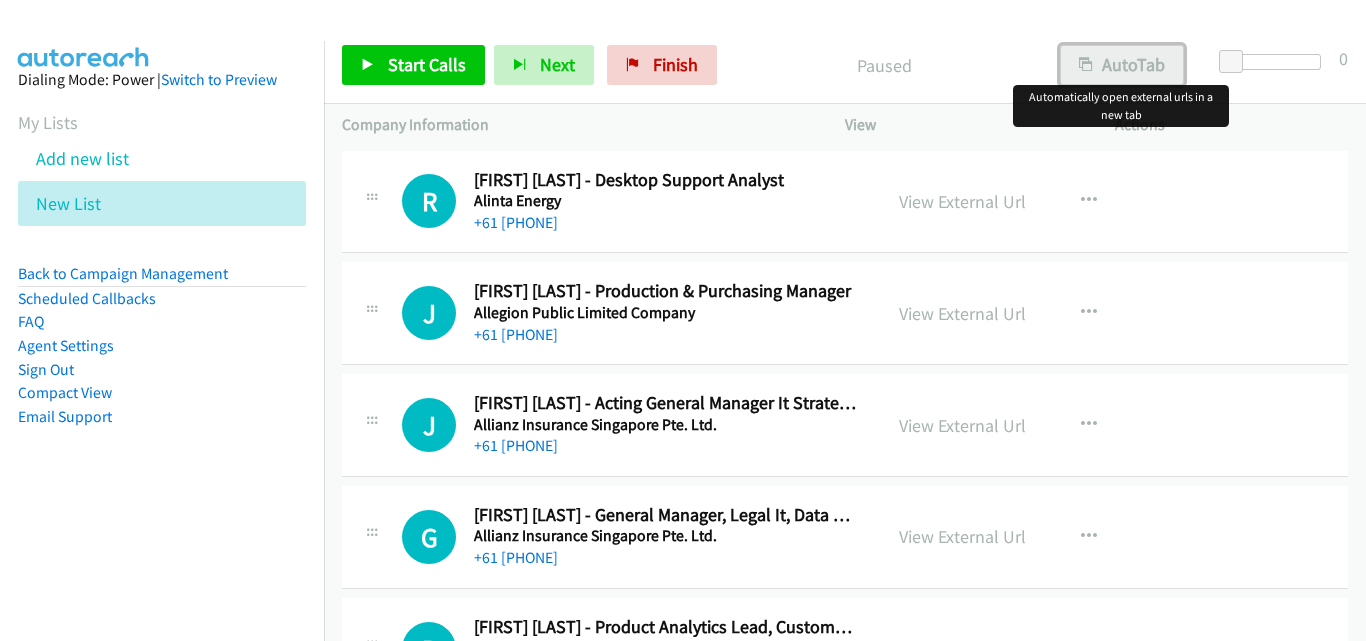 click on "AutoTab" at bounding box center (1122, 65) 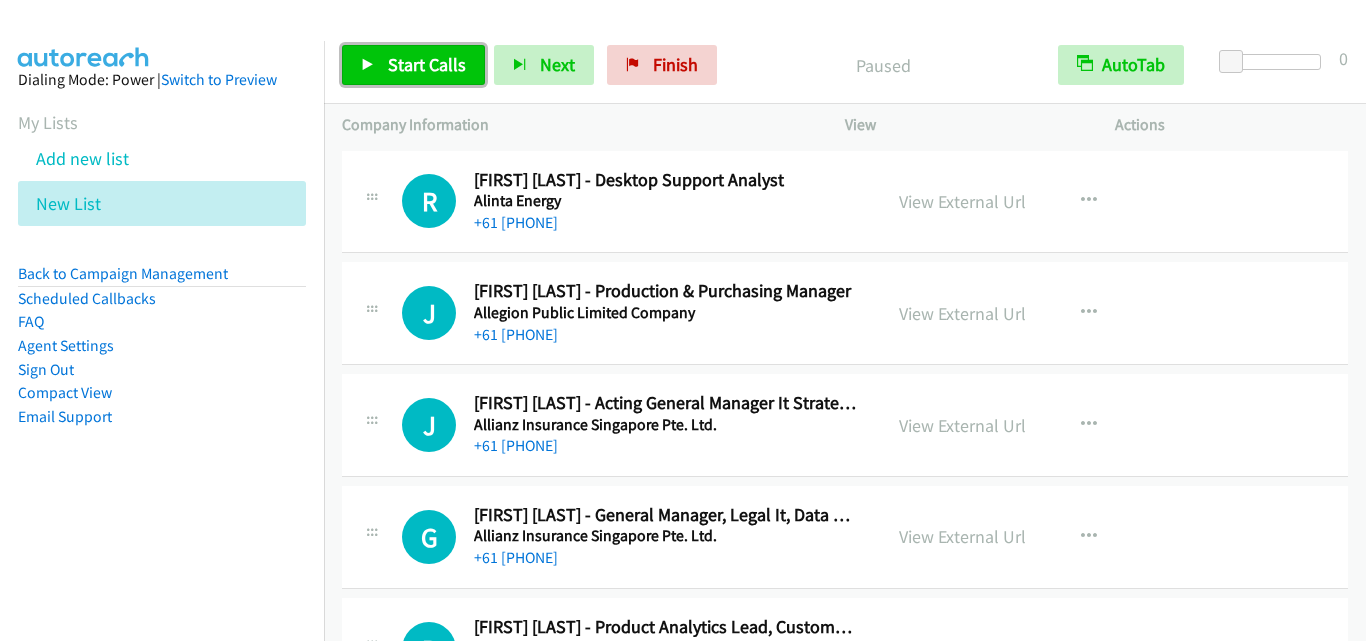 click on "Start Calls" at bounding box center (413, 65) 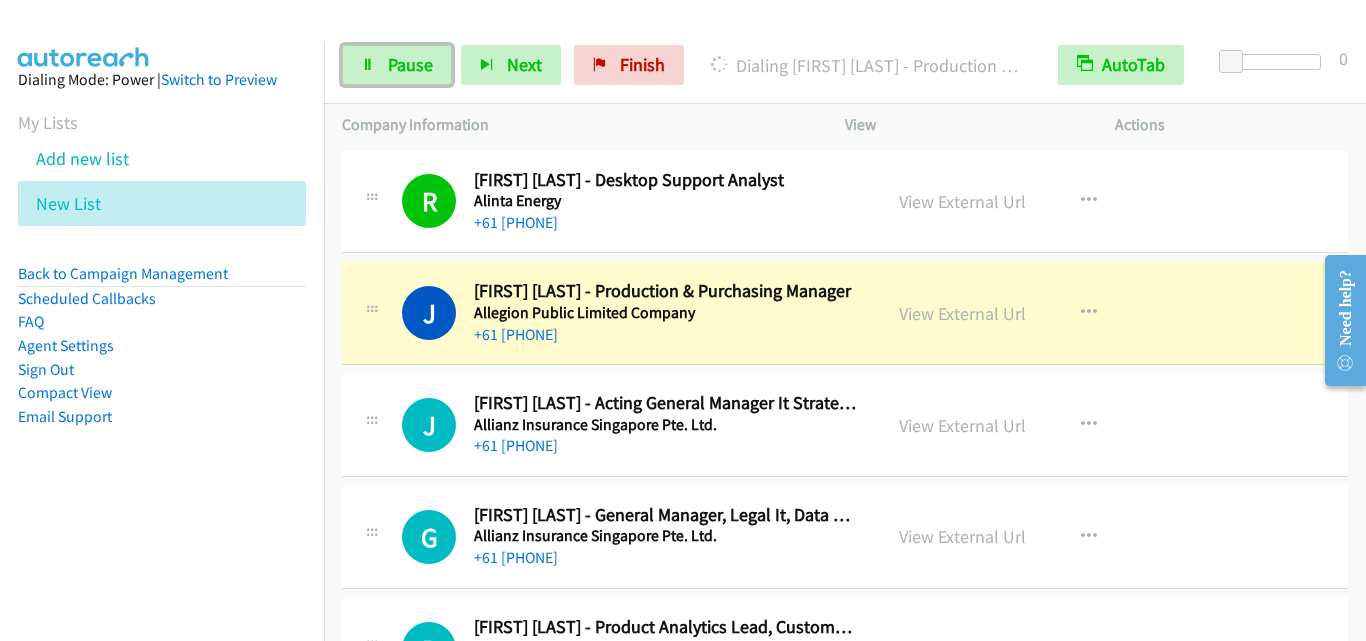 drag, startPoint x: 420, startPoint y: 62, endPoint x: 657, endPoint y: 44, distance: 237.68256 